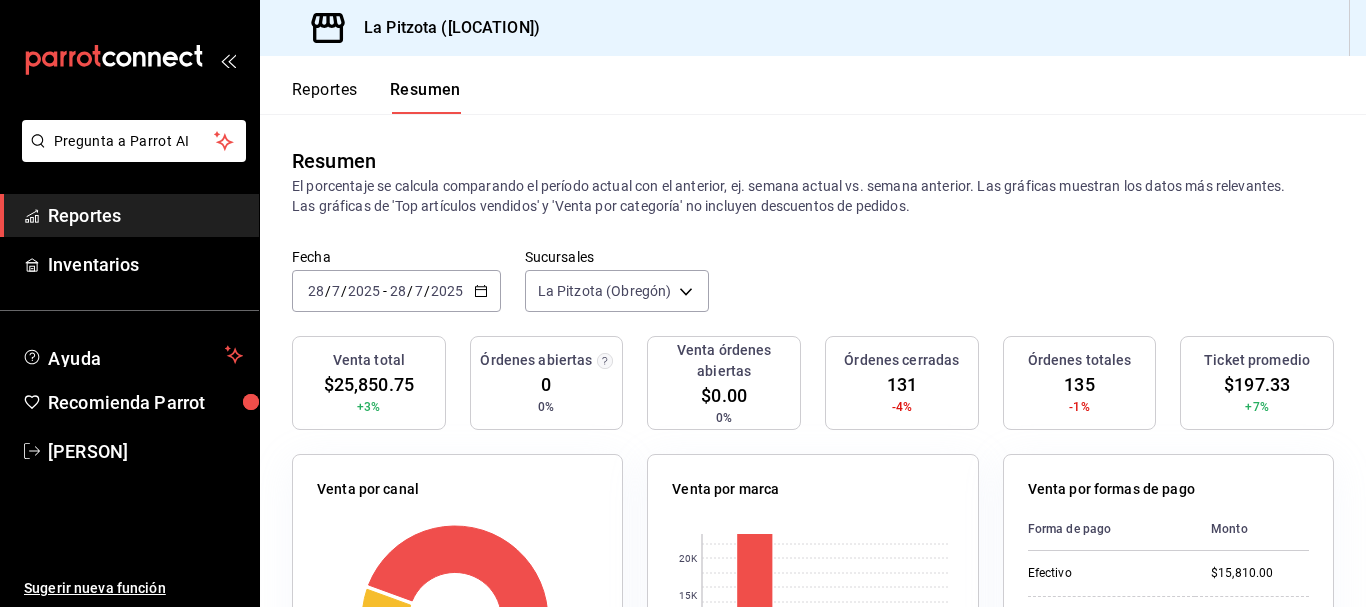 scroll, scrollTop: 0, scrollLeft: 0, axis: both 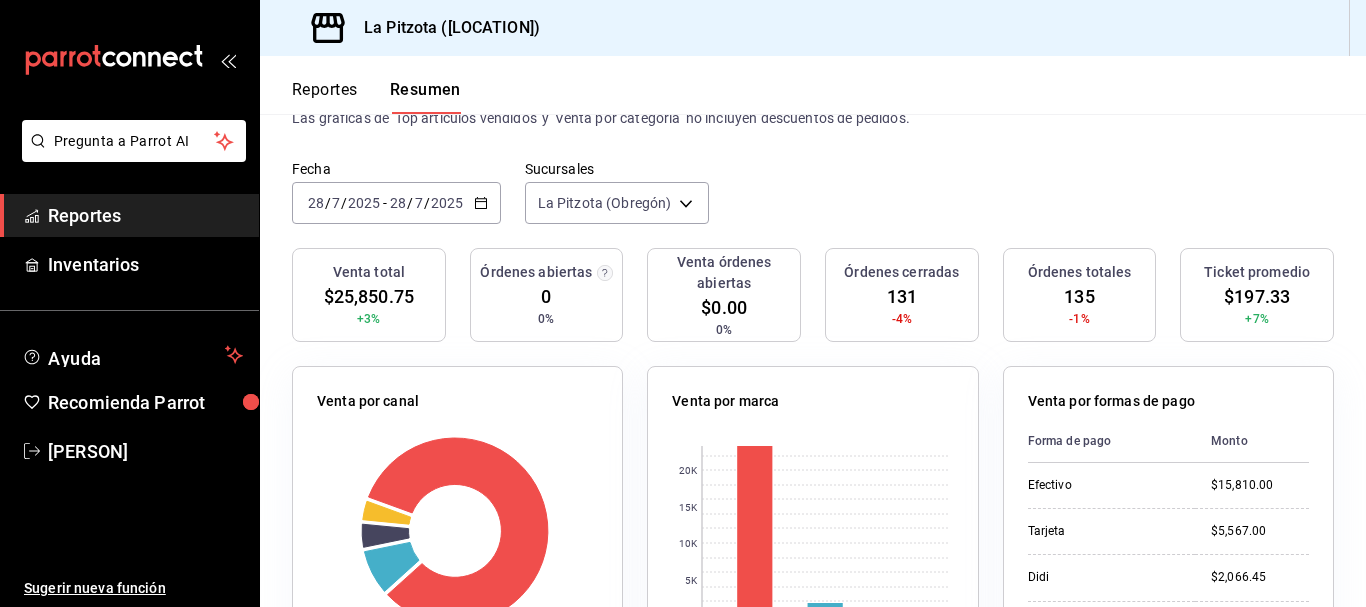 click on "Reportes Resumen" at bounding box center (360, 85) 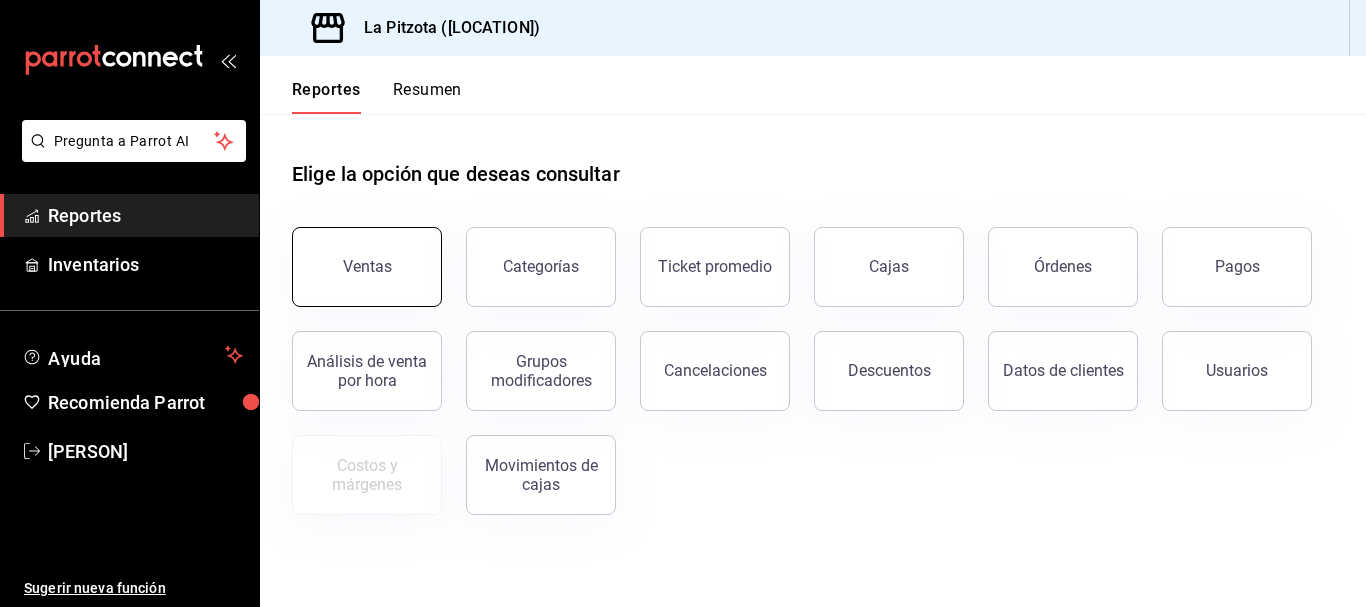 click on "Ventas" at bounding box center (367, 267) 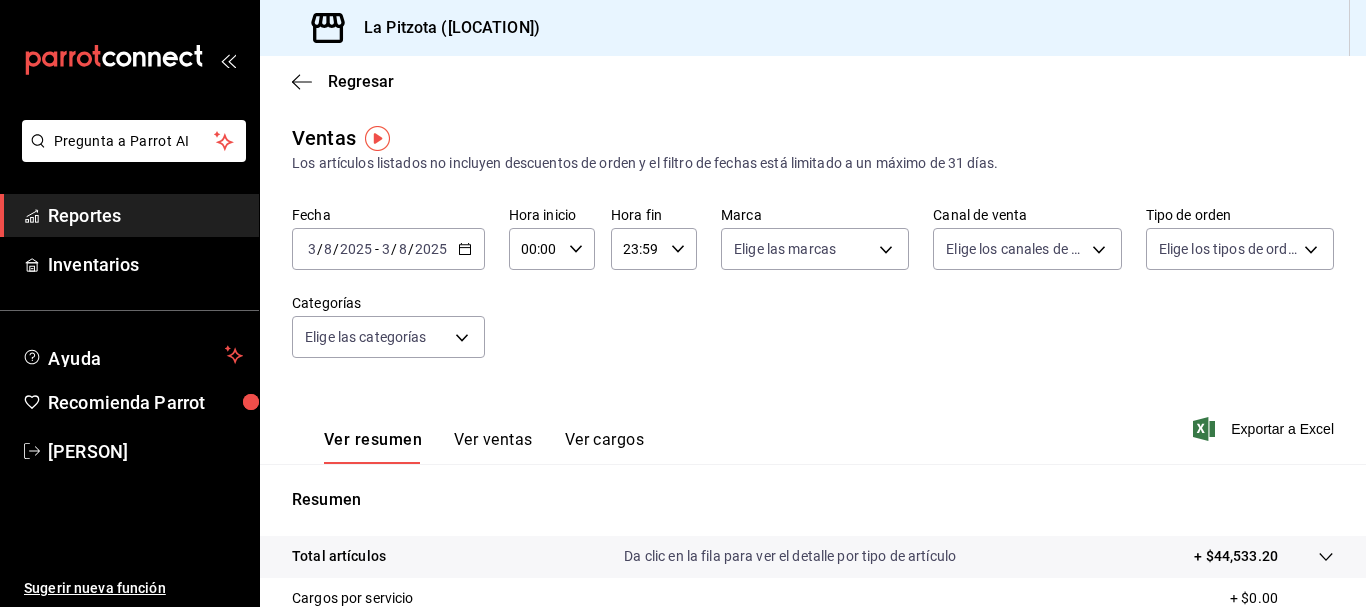 click on "3" at bounding box center (312, 249) 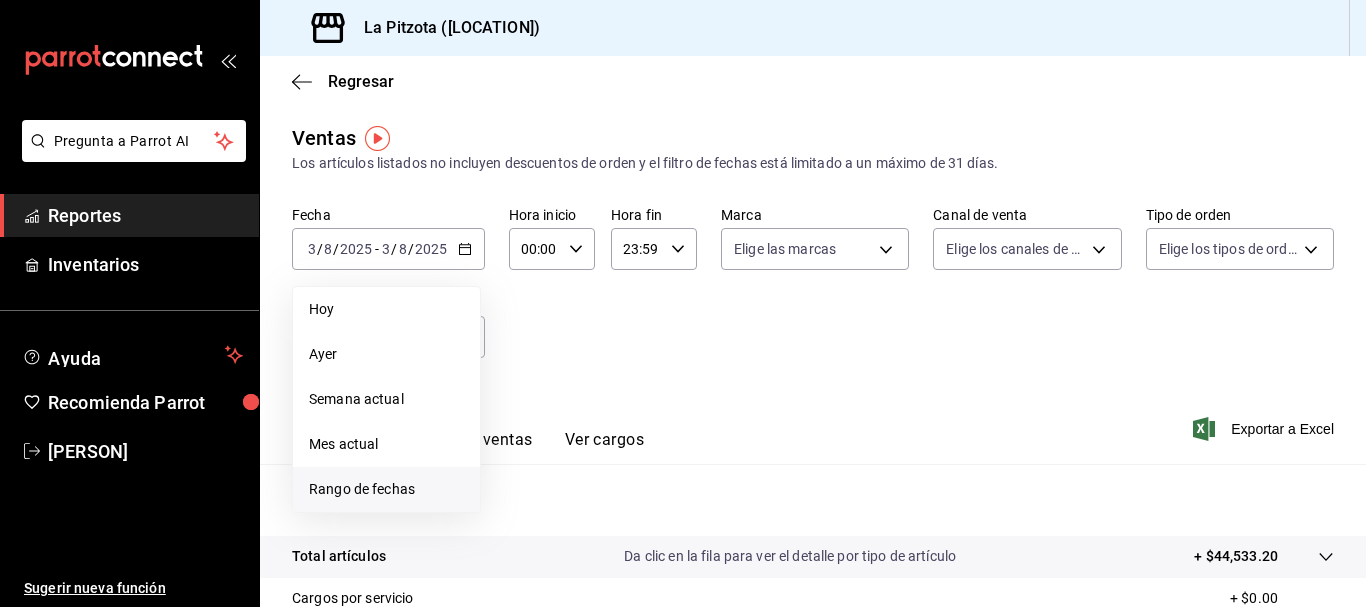 click on "Rango de fechas" at bounding box center (386, 489) 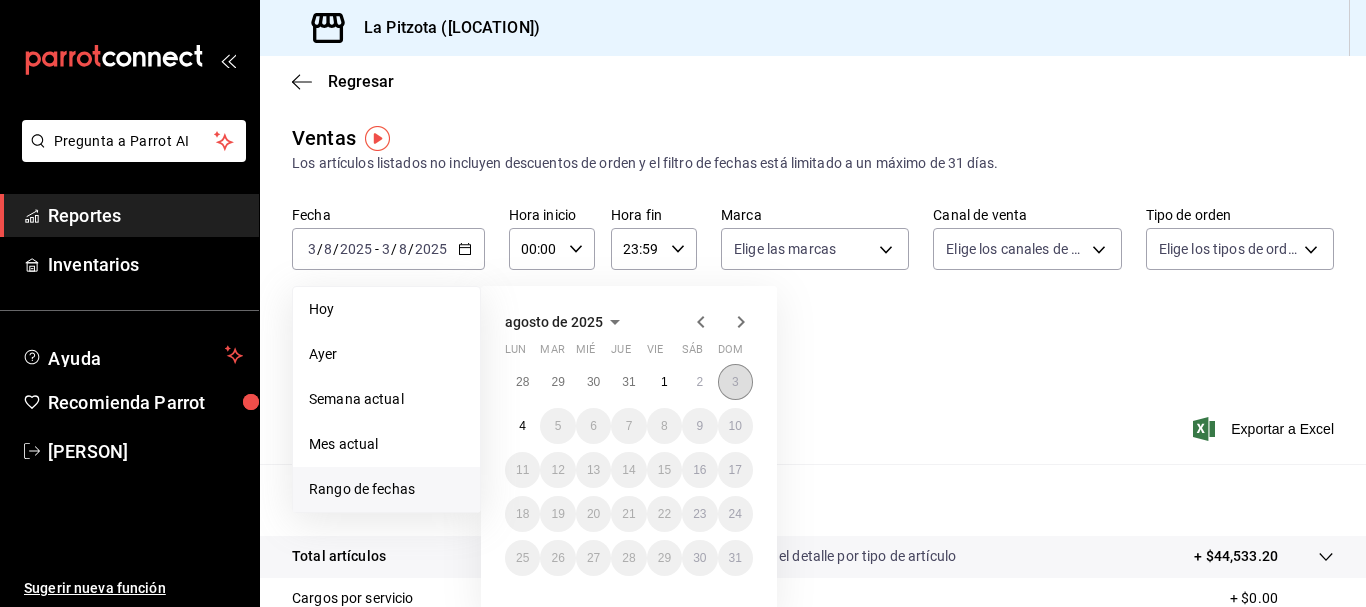 click on "3" at bounding box center (735, 382) 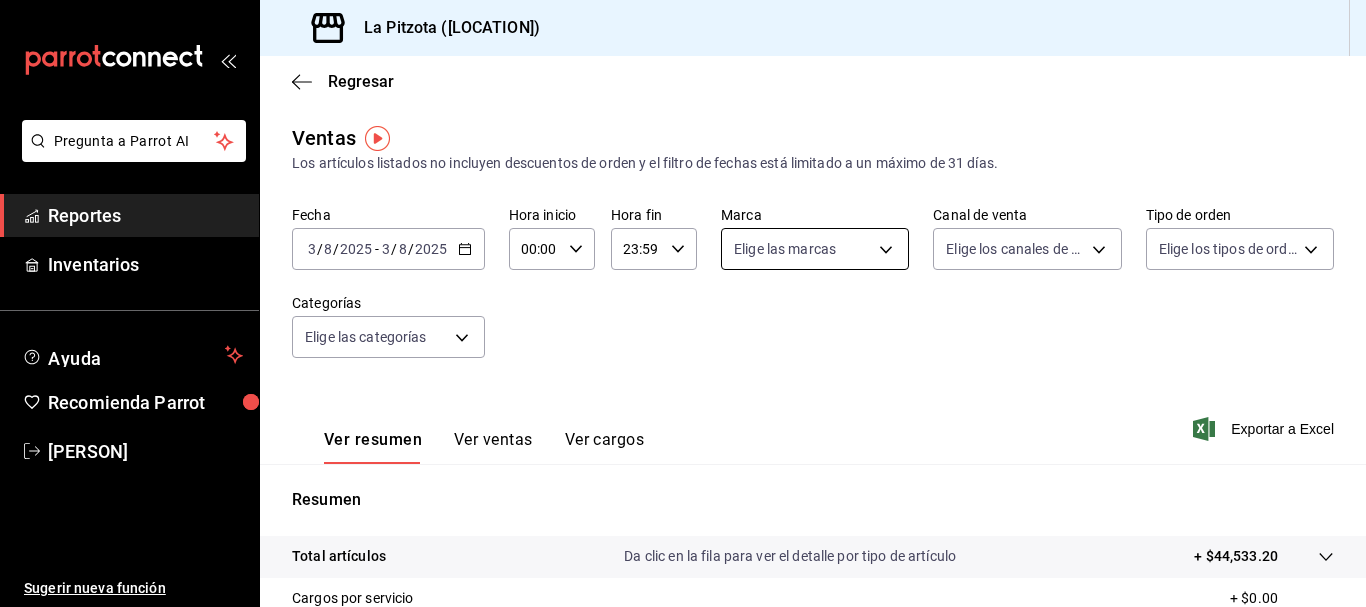 click on "Pregunta a Parrot AI Reportes   Inventarios   Ayuda Recomienda Parrot   [PERSON]   Sugerir nueva función   Sucursal: La Pitzota ([LOCATION]) Regresar Ventas Los artículos listados no incluyen descuentos de orden y el filtro de fechas está limitado a un máximo de 31 días. Fecha [DATE] [DATE] - [DATE] [DATE] Hora inicio 00:00 Hora inicio Hora fin 23:59 Hora fin Marca Elige las marcas Canal de venta Elige los canales de venta Tipo de orden Elige los tipos de orden Categorías Elige las categorías Ver resumen Ver ventas Ver cargos Exportar a Excel Resumen Total artículos Da clic en la fila para ver el detalle por tipo de artículo + $44,533.20 Cargos por servicio + $0.00 Venta bruta = $44,533.20 Descuentos totales - $1,846.39 Certificados de regalo - $0.00 Venta total = $42,686.81 Impuestos - $5,887.84 Venta neta = $36,798.97 Pregunta a Parrot AI Reportes   Inventarios   Ayuda Recomienda Parrot   [PERSON]   Sugerir nueva función   GANA 1 MES GRATIS EN TU SUSCRIPCIÓN AQUÍ" at bounding box center (683, 303) 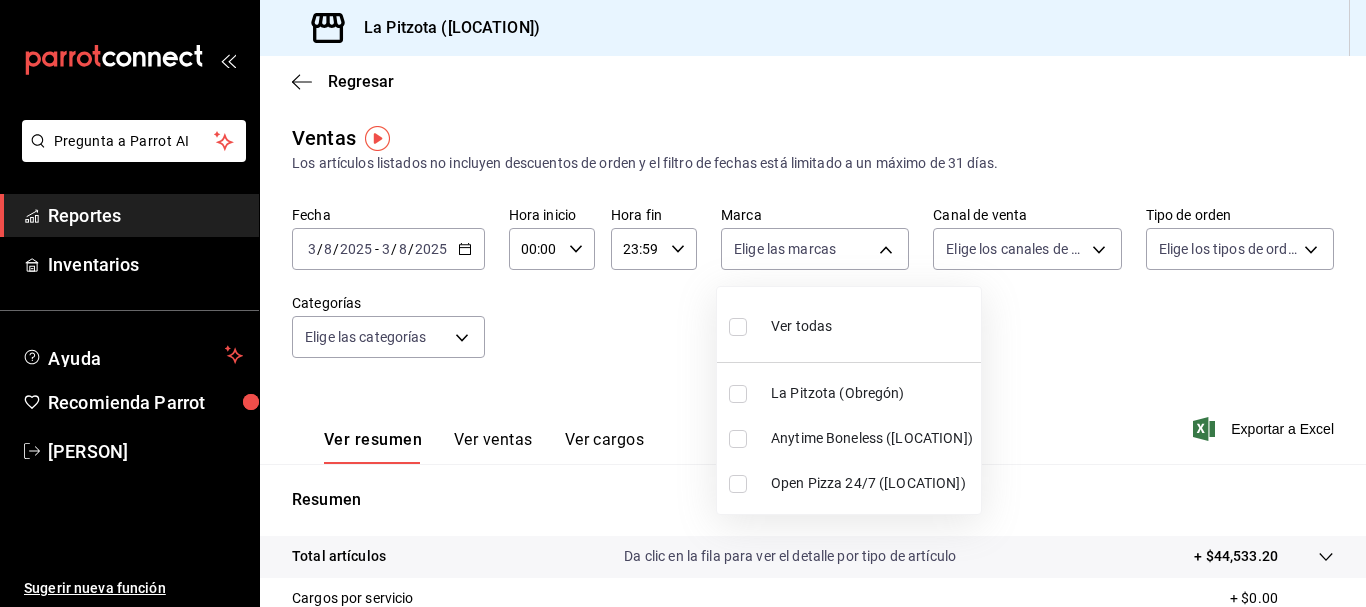 click on "Open Pizza 24/7 ([LOCATION])" at bounding box center [849, 483] 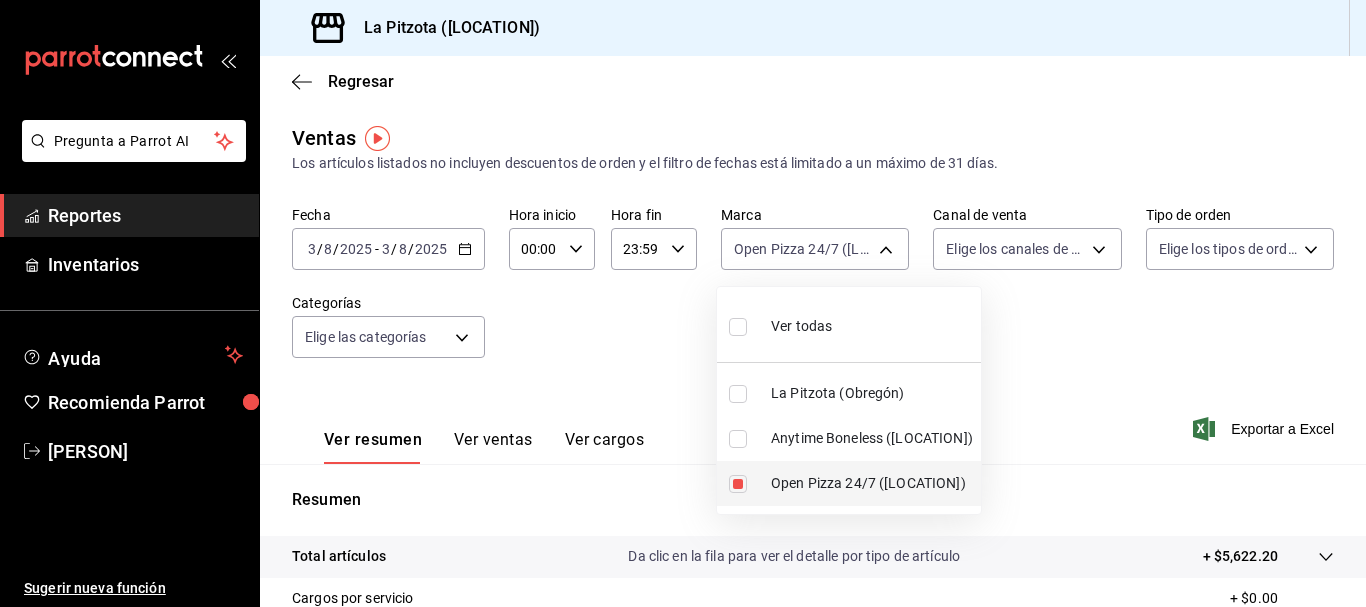 click at bounding box center [738, 484] 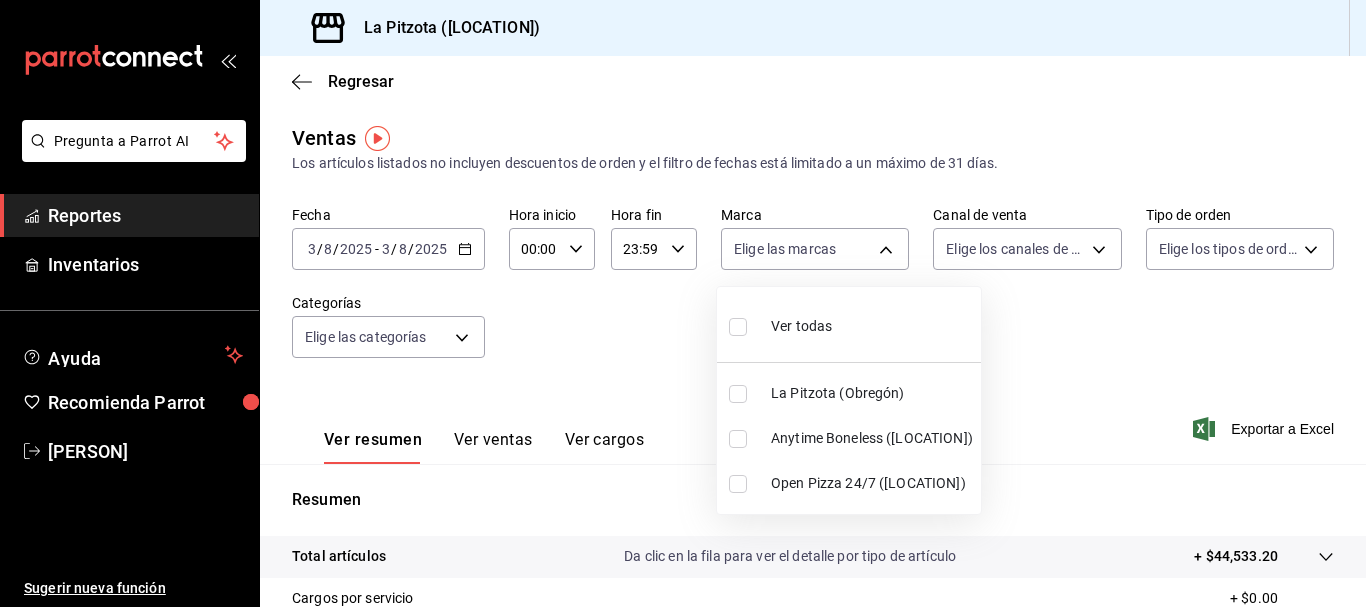 click at bounding box center (738, 439) 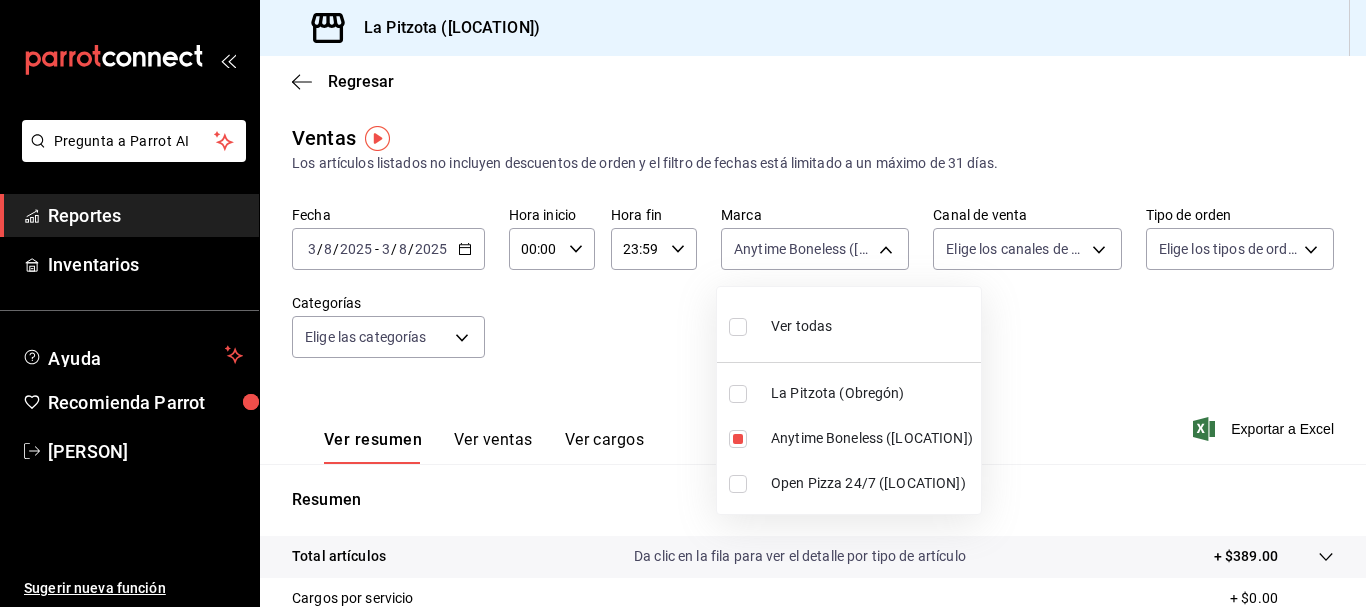 click at bounding box center [683, 303] 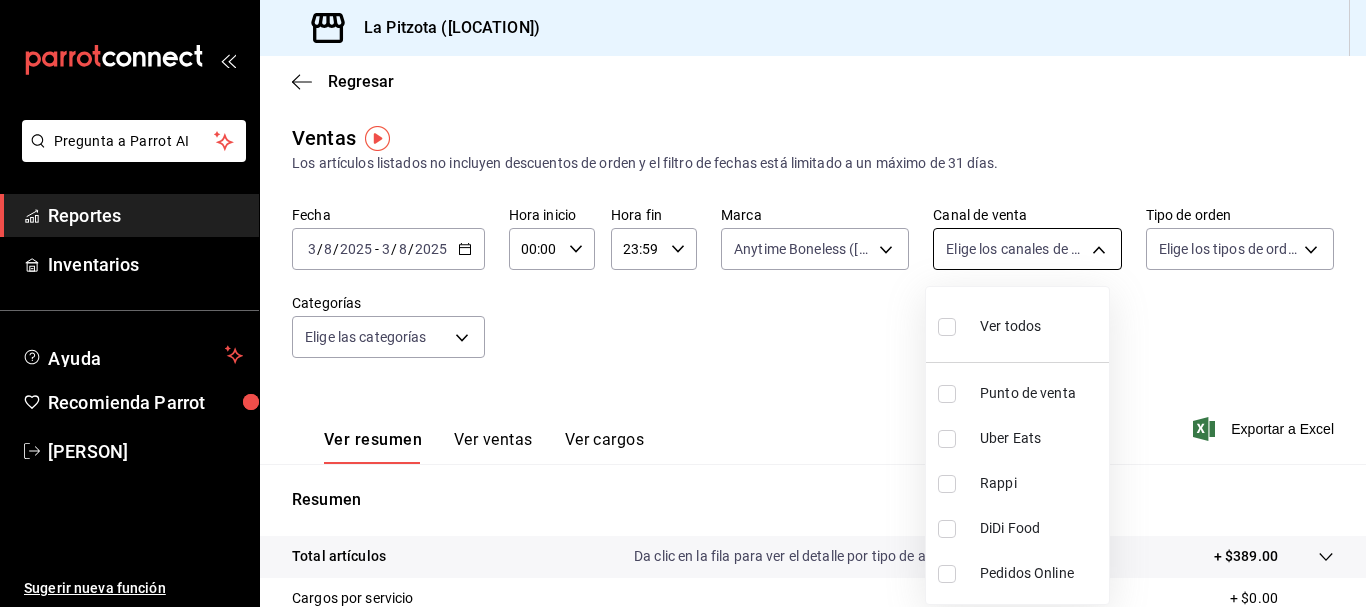 click on "Pregunta a Parrot AI Reportes   Inventarios   Ayuda Recomienda Parrot   [PERSON]   Sugerir nueva función   Sucursal: La Pitzota ([LOCATION]) Regresar Ventas Los artículos listados no incluyen descuentos de orden y el filtro de fechas está limitado a un máximo de 31 días. Fecha [DATE] [DATE] - [DATE] [DATE] Hora inicio 00:00 Hora inicio Hora fin 23:59 Hora fin Marca Anytime Boneless ([LOCATION]) [UUID] Canal de venta Elige los canales de venta Tipo de orden Elige los tipos de orden Categorías Elige las categorías Ver resumen Ver ventas Ver cargos Exportar a Excel Resumen Total artículos Da clic en la fila para ver el detalle por tipo de artículo + $389.00 Cargos por servicio + $0.00 Venta bruta = $389.00 Descuentos totales - $0.00 Certificados de regalo - $0.00 Venta total = $389.00 Impuestos - $53.66 Venta neta = $335.34 Pregunta a Parrot AI Reportes   Inventarios   Ayuda Recomienda Parrot   [PERSON]   Sugerir nueva función   Ir a video Rappi" at bounding box center [683, 303] 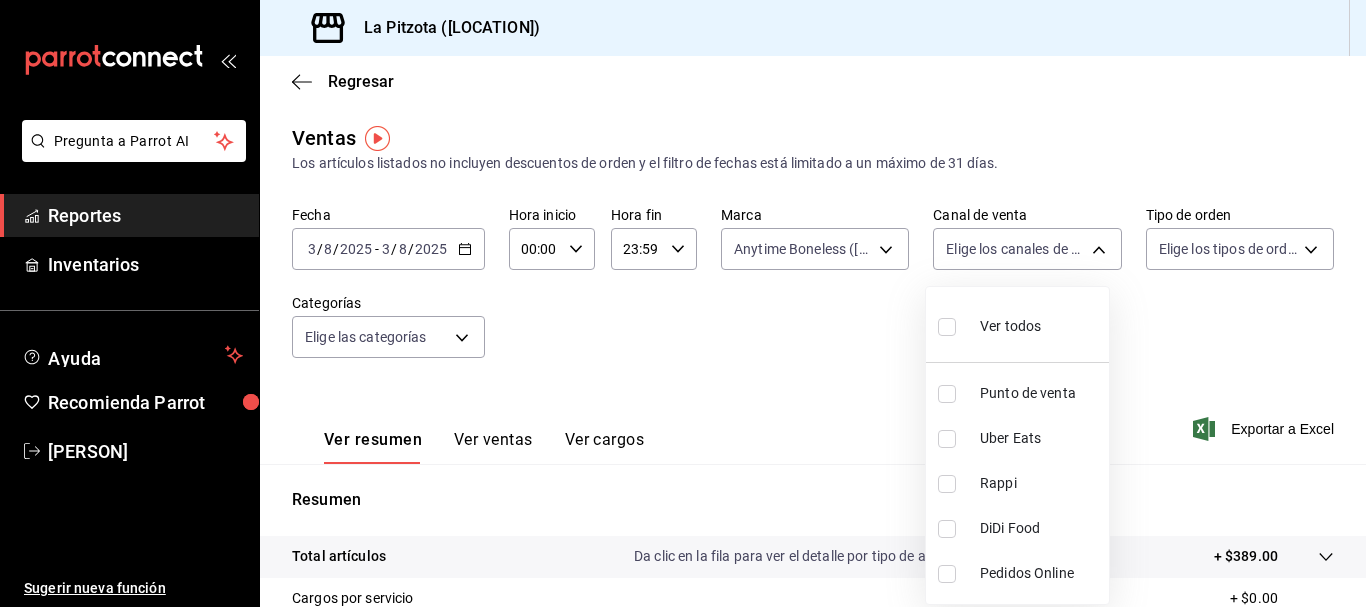 click on "DiDi Food" at bounding box center [1017, 528] 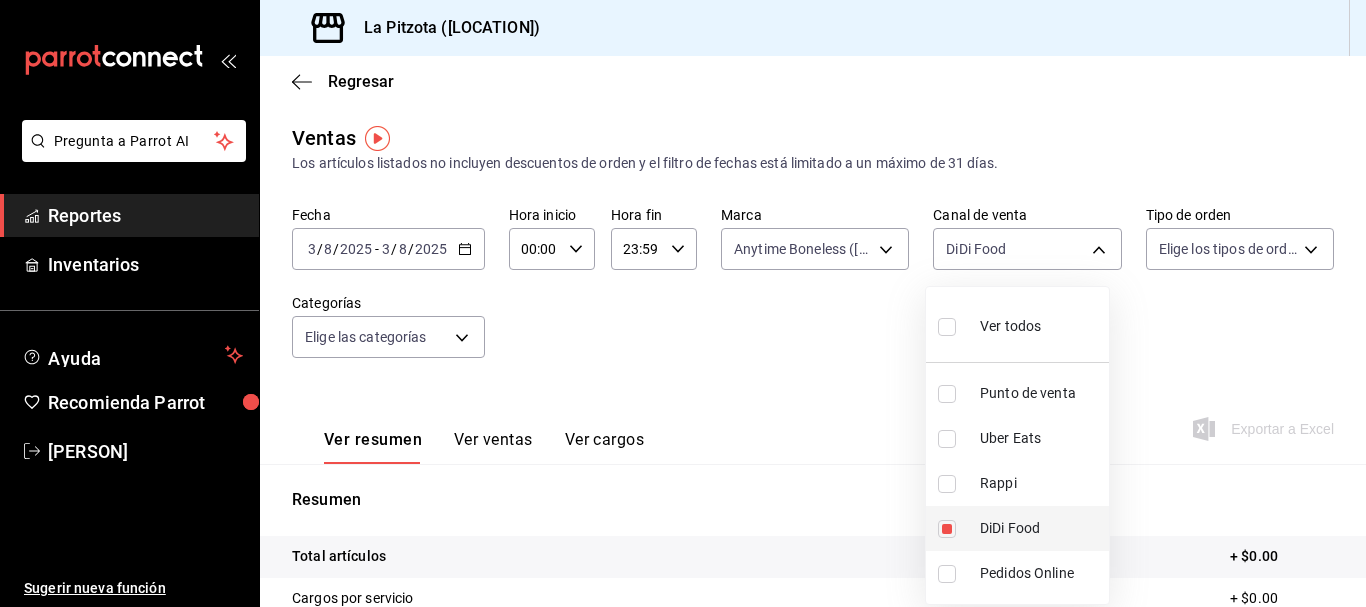 click on "DiDi Food" at bounding box center (1017, 528) 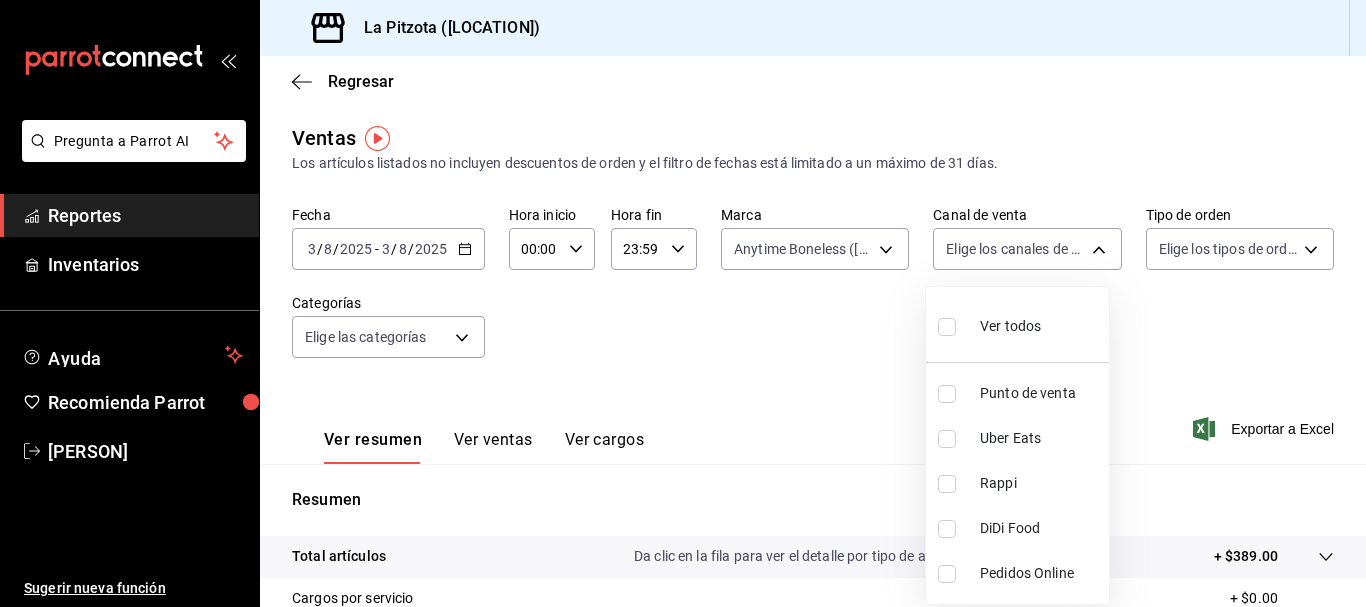 click at bounding box center [947, 484] 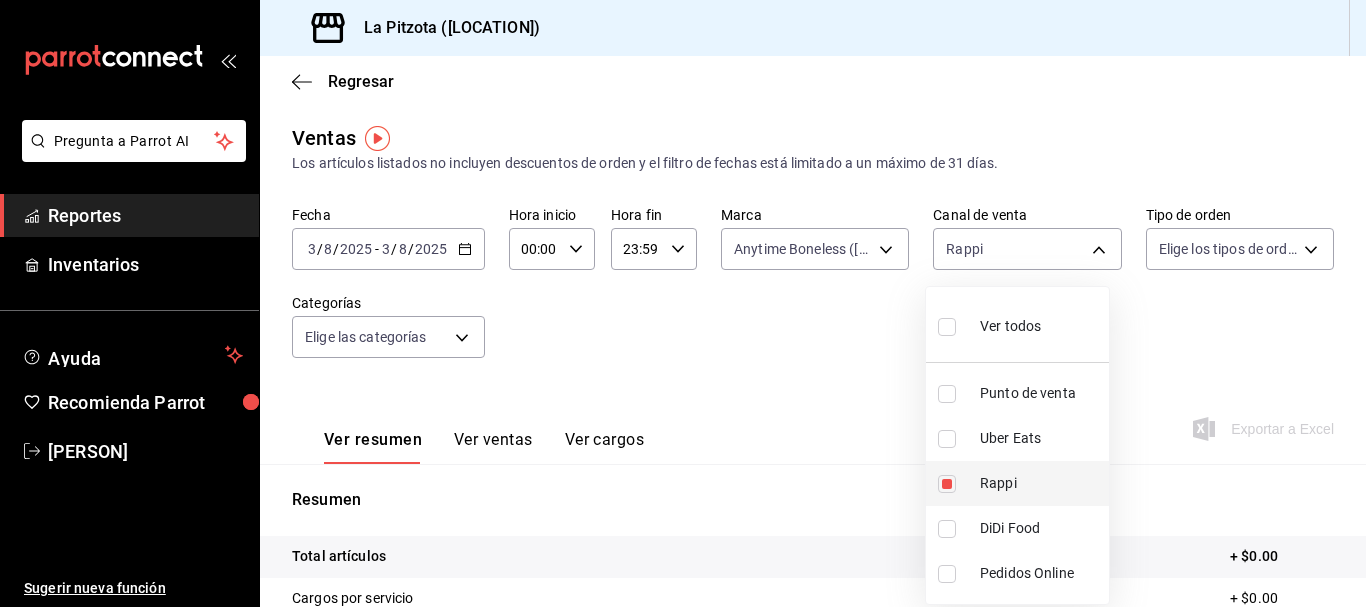 click at bounding box center [947, 484] 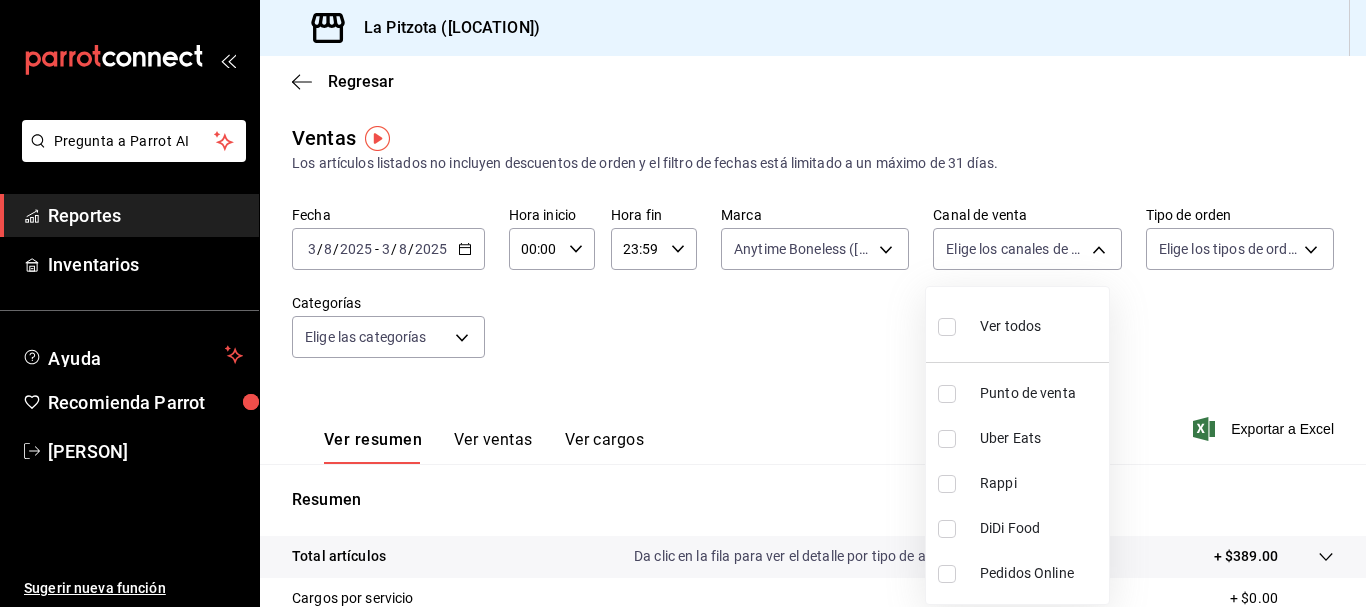 click at bounding box center (947, 439) 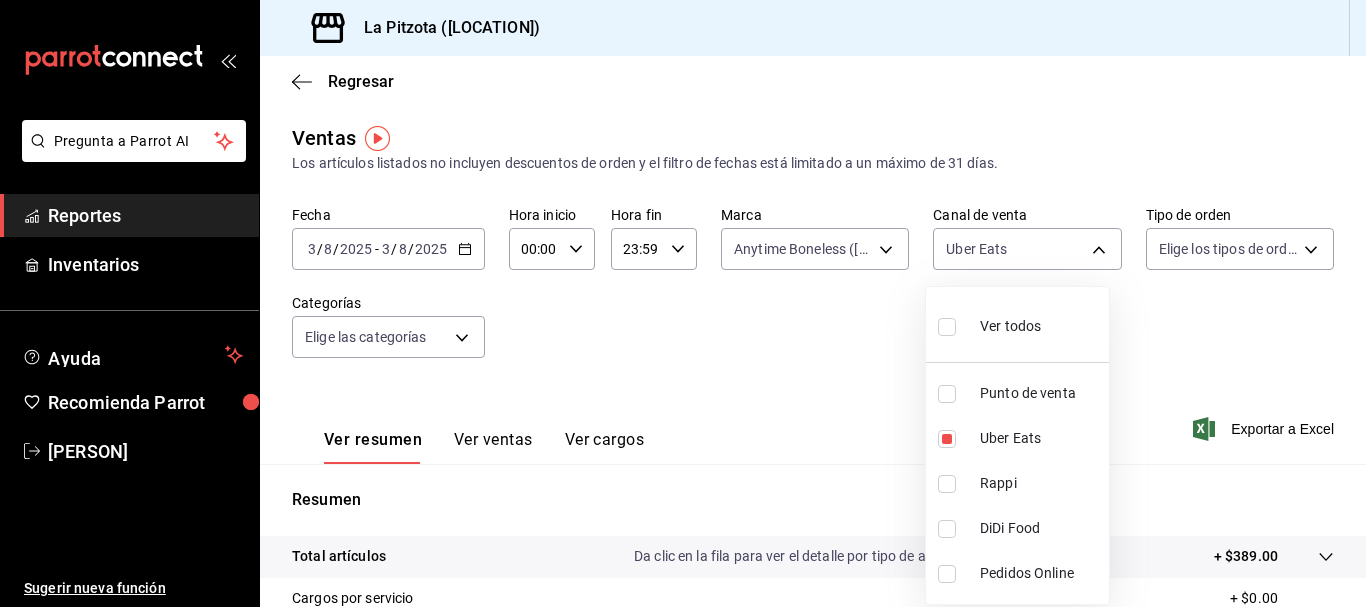 click at bounding box center [683, 303] 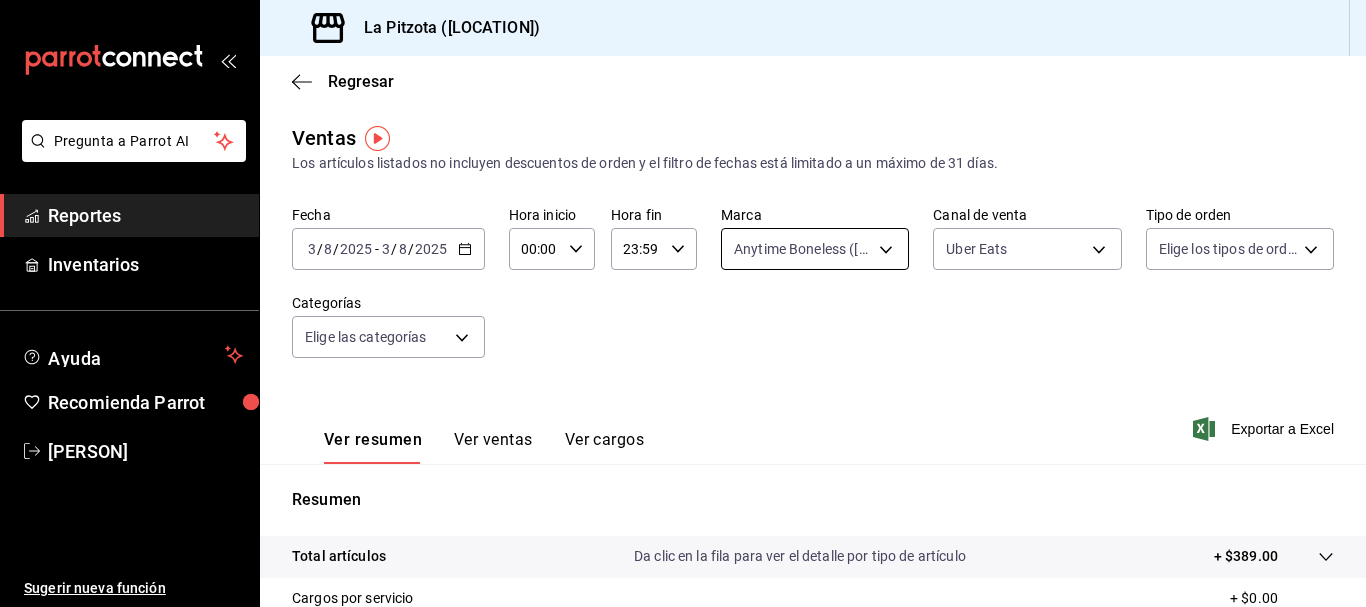 click on "Pregunta a Parrot AI Reportes   Inventarios   Ayuda Recomienda Parrot   [PERSON]   Sugerir nueva función   Sucursal: La Pitzota ([LOCATION]) Regresar Ventas Los artículos listados no incluyen descuentos de orden y el filtro de fechas está limitado a un máximo de 31 días. Fecha [DATE] [DATE] - [DATE] [DATE] Hora inicio 00:00 Hora inicio Hora fin 23:59 Hora fin Marca Anytime Boneless ([LOCATION]) [UUID] Canal de venta Uber Eats UBER_EATS Tipo de orden Elige los tipos de orden Categorías Elige las categorías Ver resumen Ver ventas Ver cargos Exportar a Excel Resumen Total artículos Da clic en la fila para ver el detalle por tipo de artículo + $389.00 Cargos por servicio + $0.00 Venta bruta = $389.00 Descuentos totales - $0.00 Certificados de regalo - $0.00 Venta total = $389.00 Impuestos - $53.66 Venta neta = $335.34 Pregunta a Parrot AI Reportes   Inventarios   Ayuda Recomienda Parrot   [PERSON]   Sugerir nueva función   Ver video tutorial" at bounding box center (683, 303) 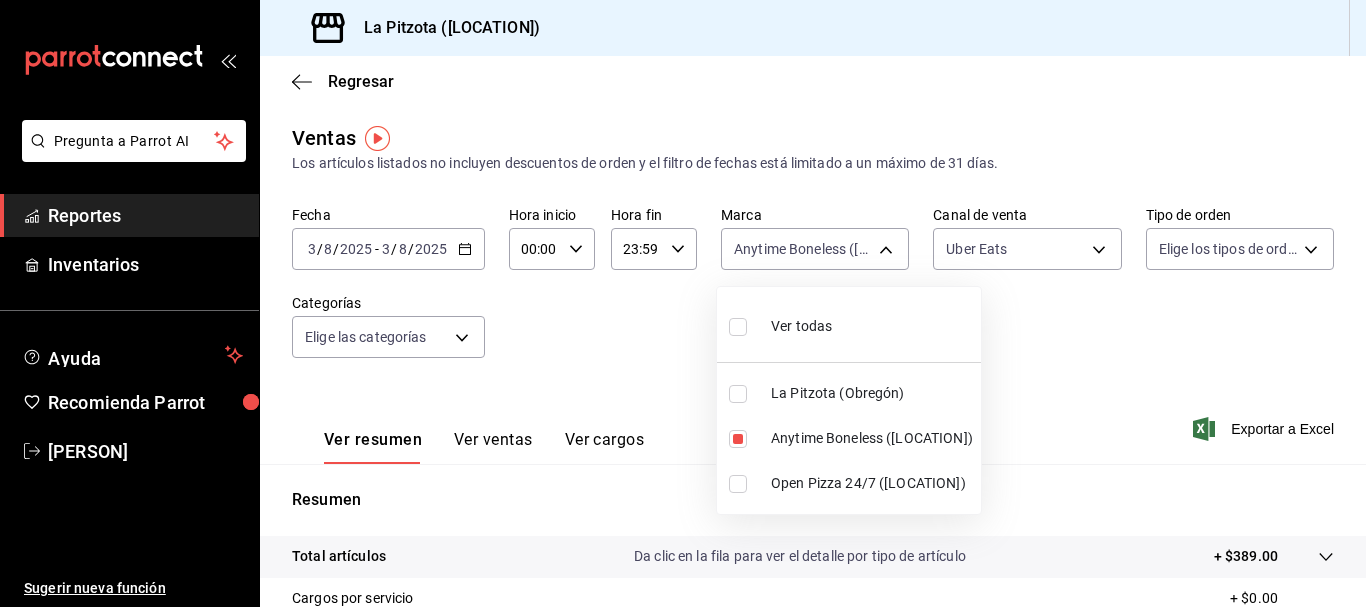 click on "Open Pizza 24/7 ([LOCATION])" at bounding box center [849, 483] 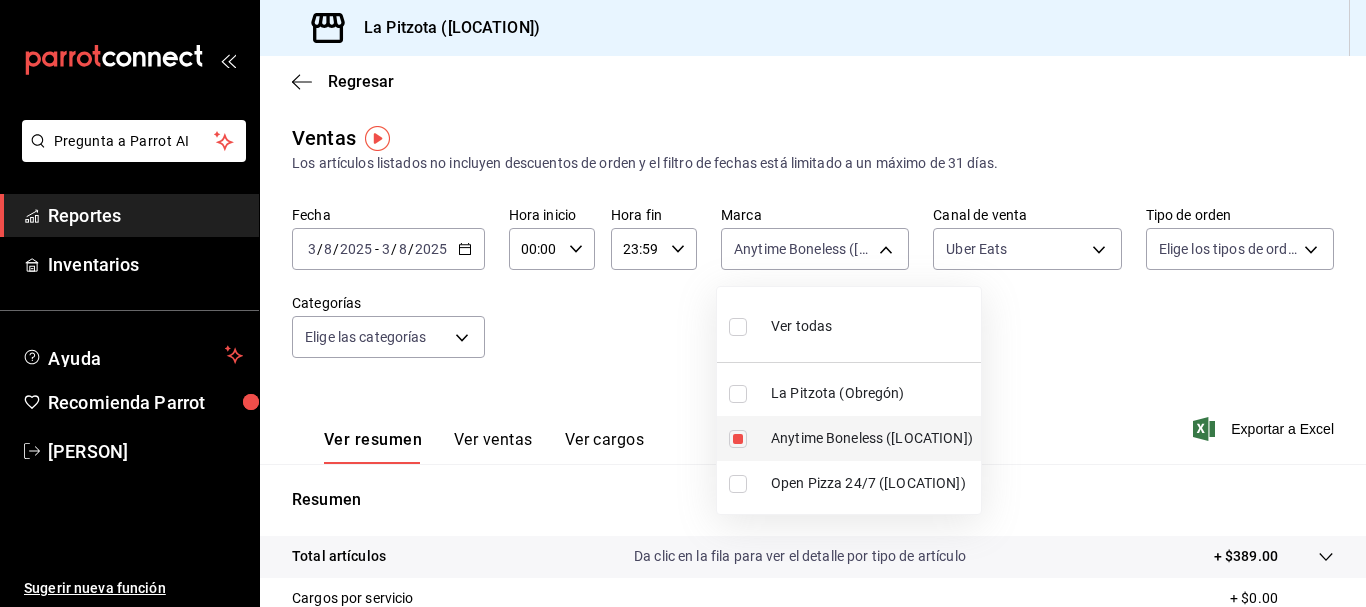type on "d0b15645-4641-49bc-8be3-6a792ed6583e,8f97d9a1-f00b-4323-96e2-15f6e5ebb1cd" 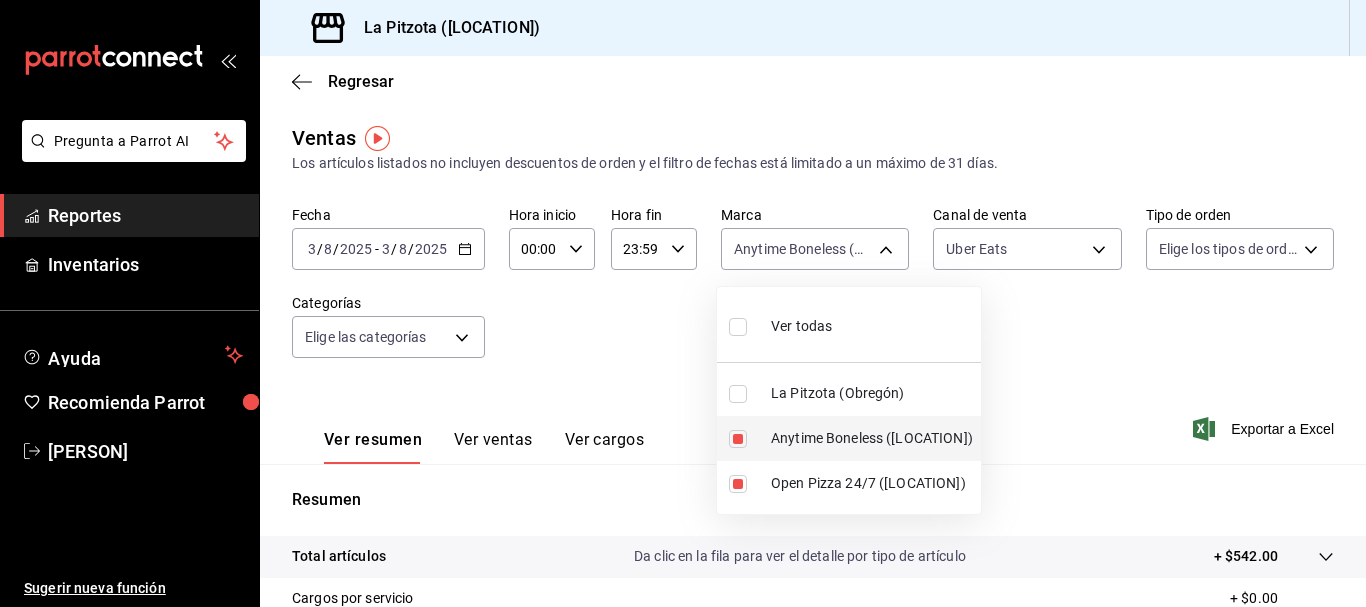 click at bounding box center [738, 439] 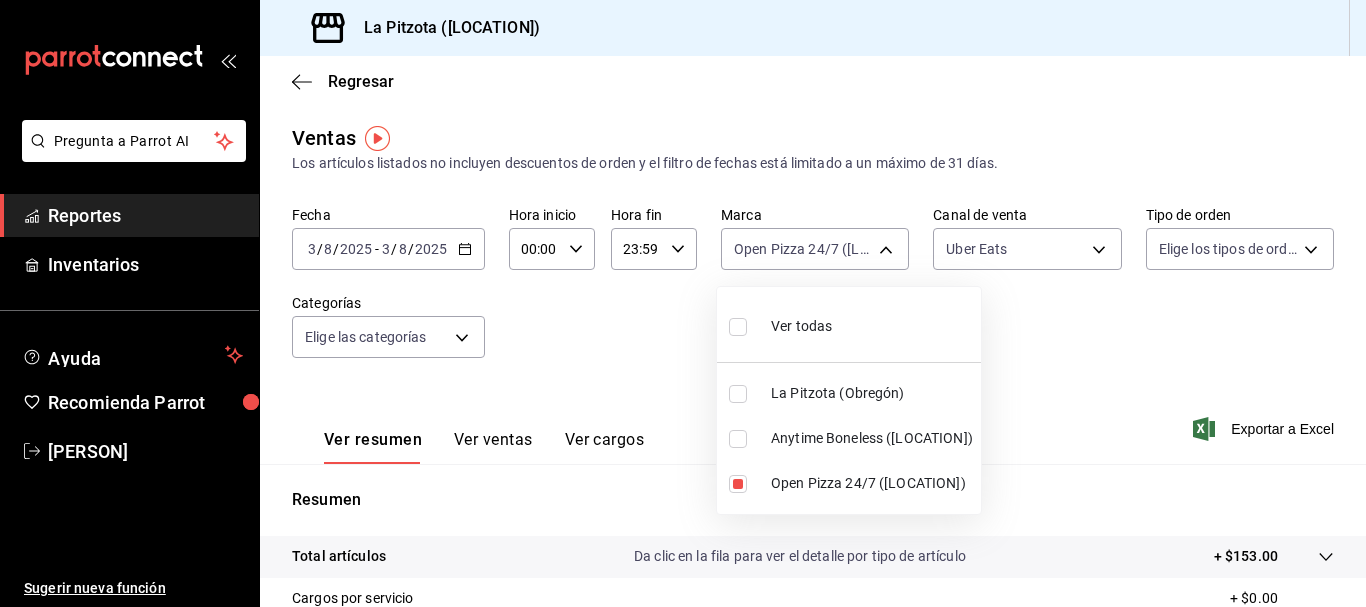 click at bounding box center [683, 303] 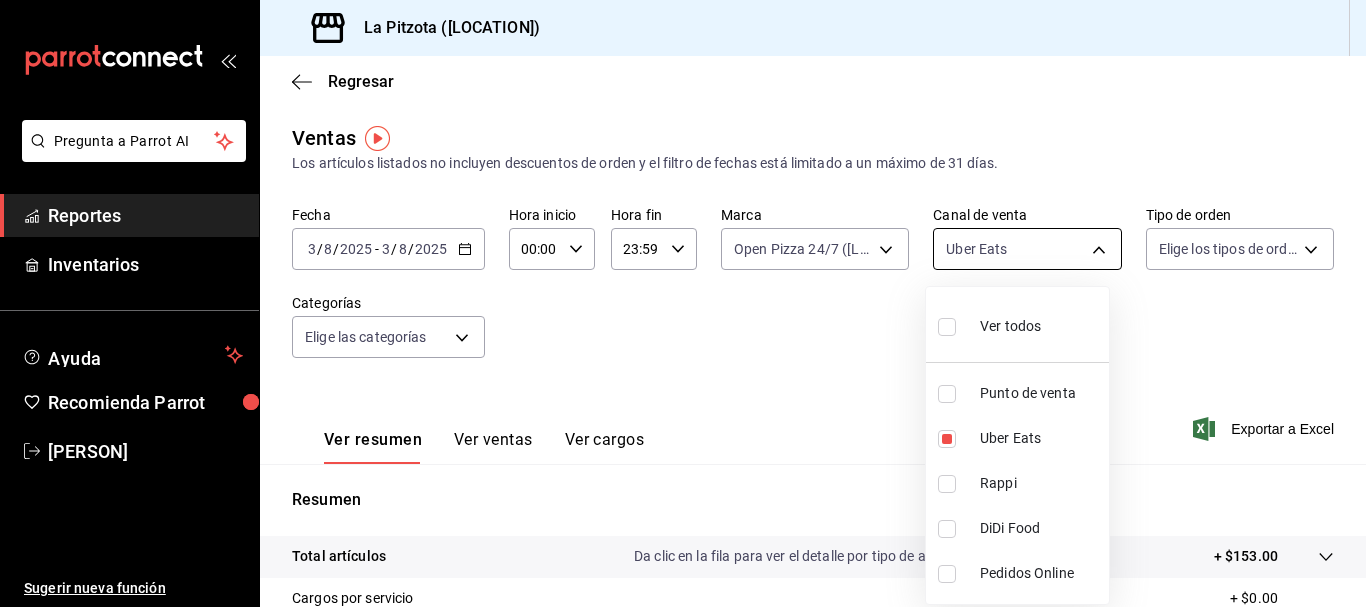 click on "Pregunta a Parrot AI Reportes   Inventarios   Ayuda Recomienda Parrot   [PERSON]   Sugerir nueva función   Sucursal: La Pitzota ([LOCATION]) Regresar Ventas Los artículos listados no incluyen descuentos de orden y el filtro de fechas está limitado a un máximo de 31 días. Fecha [DATE] [DATE] - [DATE] [DATE] Hora inicio 00:00 Hora inicio Hora fin 23:59 Hora fin Marca Open Pizza 24/7 ([LOCATION]) [UUID] Canal de venta Uber Eats UBER_EATS Tipo de orden Elige los tipos de orden Categorías Elige las categorías Ver resumen Ver ventas Ver cargos Exportar a Excel Resumen Total artículos Da clic en la fila para ver el detalle por tipo de artículo + $153.00 Cargos por servicio + $0.00 Venta bruta = $153.00 Descuentos totales - $0.00 Certificados de regalo - $0.00 Venta total = $153.00 Impuestos - $21.10 Venta neta = $131.90 Pregunta a Parrot AI Reportes   Inventarios   Ayuda Recomienda Parrot   [PERSON]   Sugerir nueva función   Ver video tutorial Rappi" at bounding box center [683, 303] 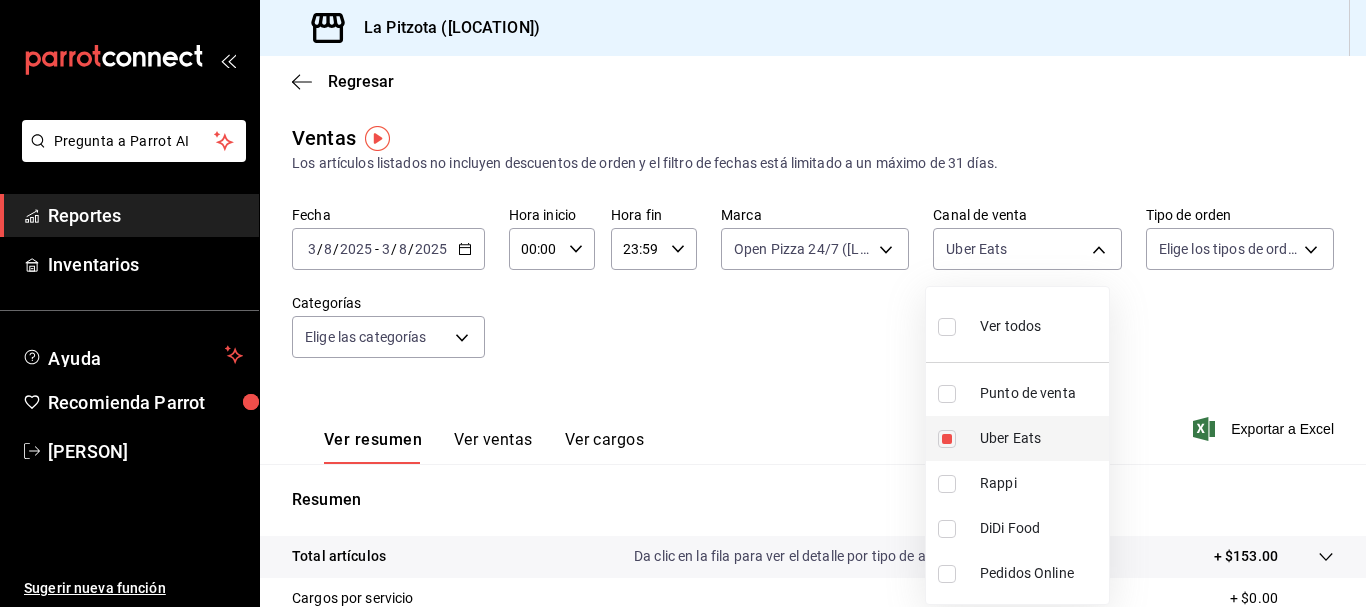 click on "Uber Eats" at bounding box center [1017, 438] 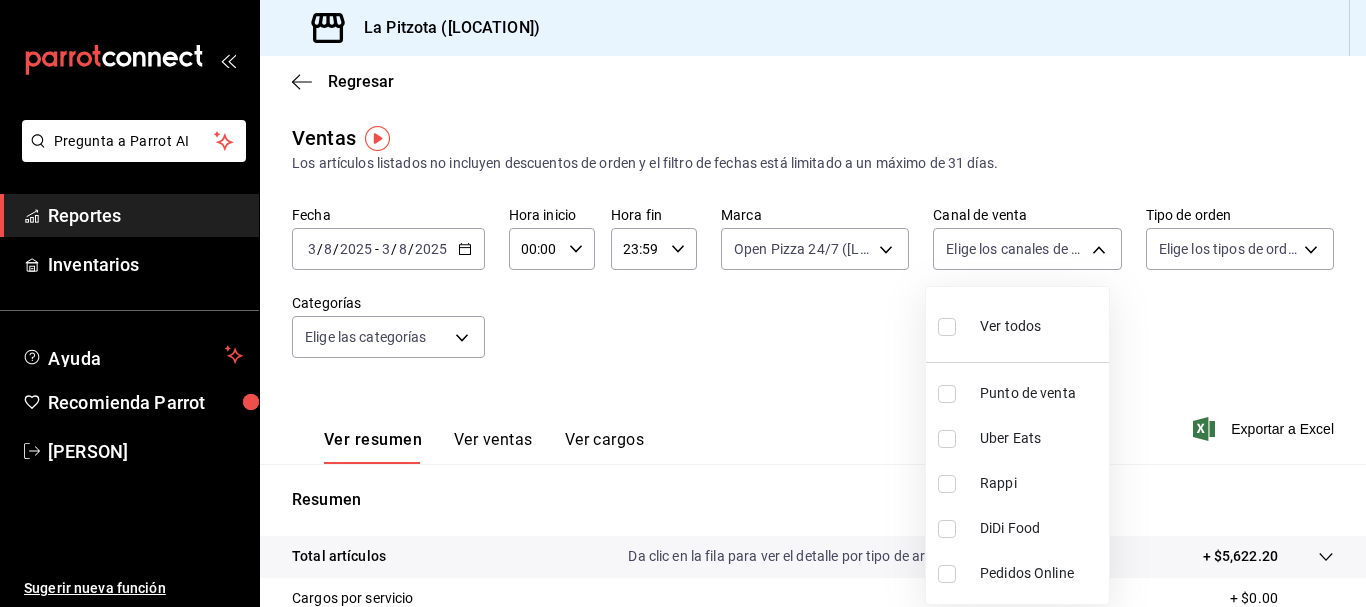 click at bounding box center (947, 529) 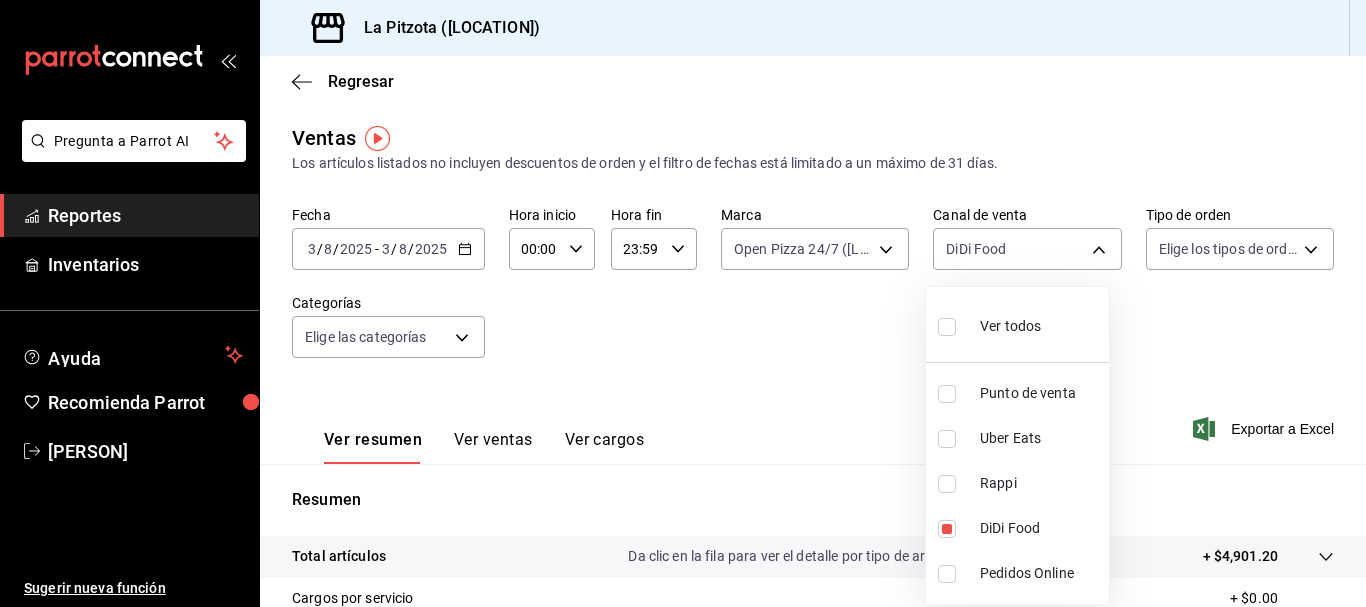 click at bounding box center [683, 303] 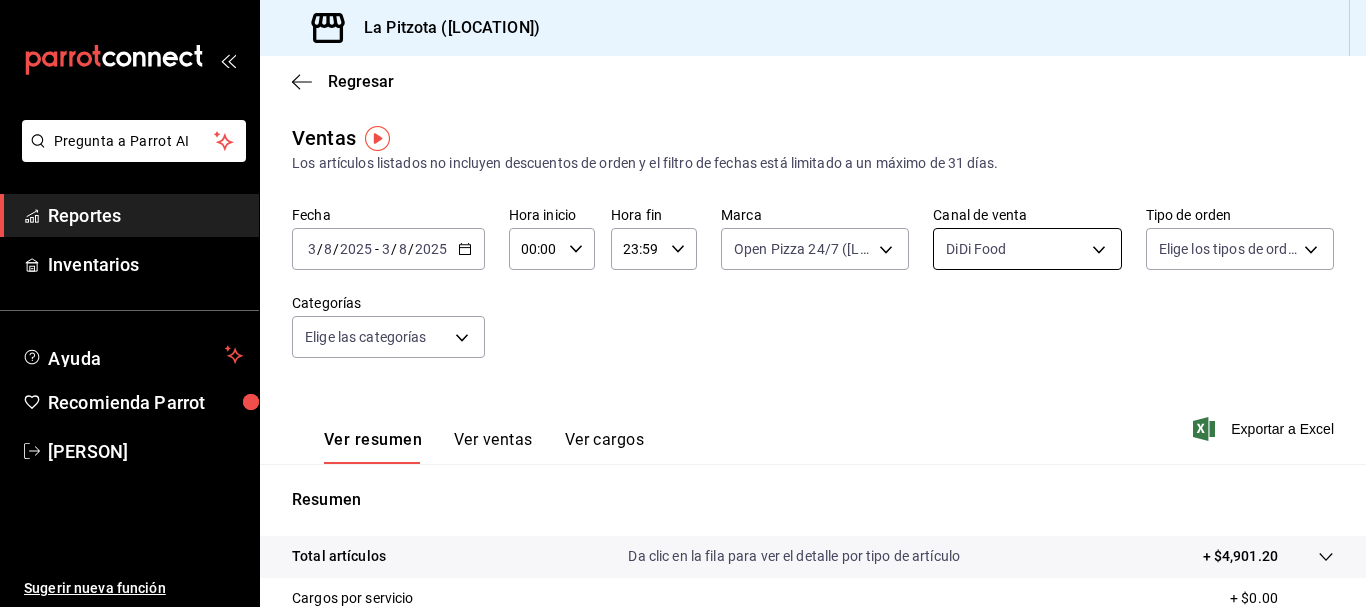 click on "Pregunta a Parrot AI Reportes   Inventarios   Ayuda Recomienda Parrot   [PERSON]   Sugerir nueva función   Sucursal: La Pitzota ([LOCATION]) Regresar Ventas Los artículos listados no incluyen descuentos de orden y el filtro de fechas está limitado a un máximo de 31 días. Fecha [DATE] [DATE] - [DATE] [DATE] Hora inicio 00:00 Hora inicio Hora fin 23:59 Hora fin Marca Open Pizza 24/7 ([LOCATION]) [UUID] Canal de venta DiDi Food DIDI_FOOD Tipo de orden Elige los tipos de orden Categorías Elige las categorías Ver resumen Ver ventas Ver cargos Exportar a Excel Resumen Total artículos Da clic en la fila para ver el detalle por tipo de artículo + $4,901.20 Cargos por servicio + $0.00 Venta bruta = $4,901.20 Descuentos totales - $1,329.34 Certificados de regalo - $0.00 Venta total = $3,571.86 Impuestos - $492.67 Venta neta = $3,079.19 Pregunta a Parrot AI Reportes   Inventarios   Ayuda Recomienda Parrot   [PERSON]   Sugerir nueva función   Ir a video" at bounding box center (683, 303) 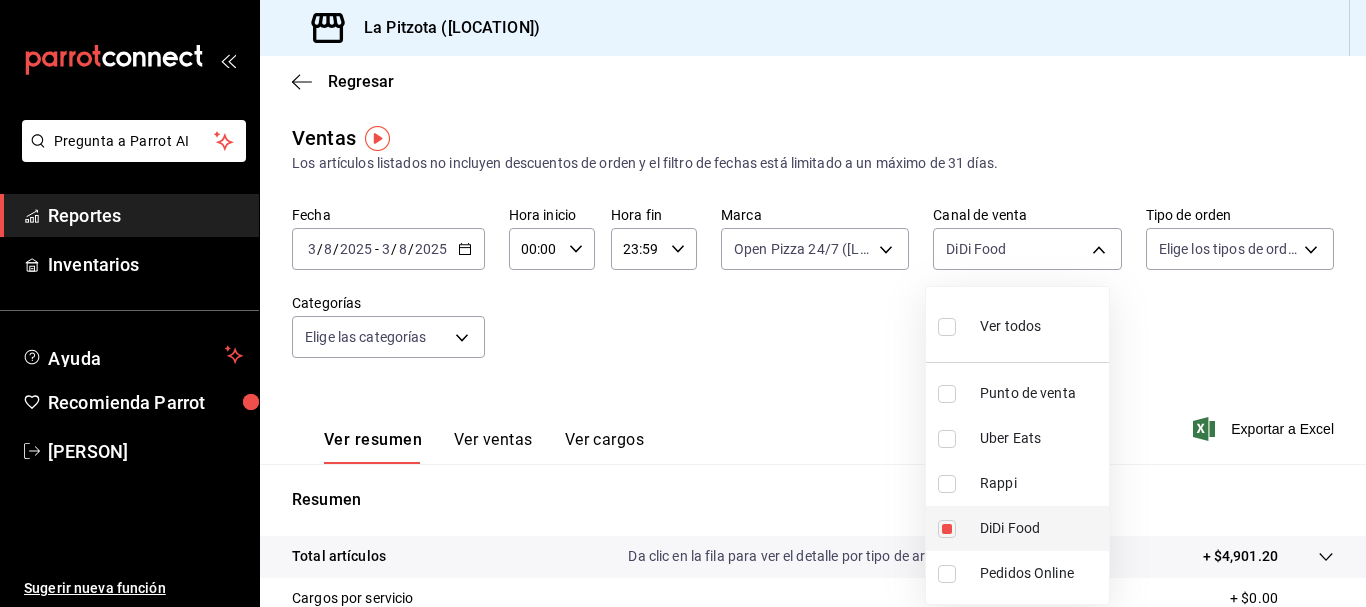 click on "DiDi Food" at bounding box center [1017, 528] 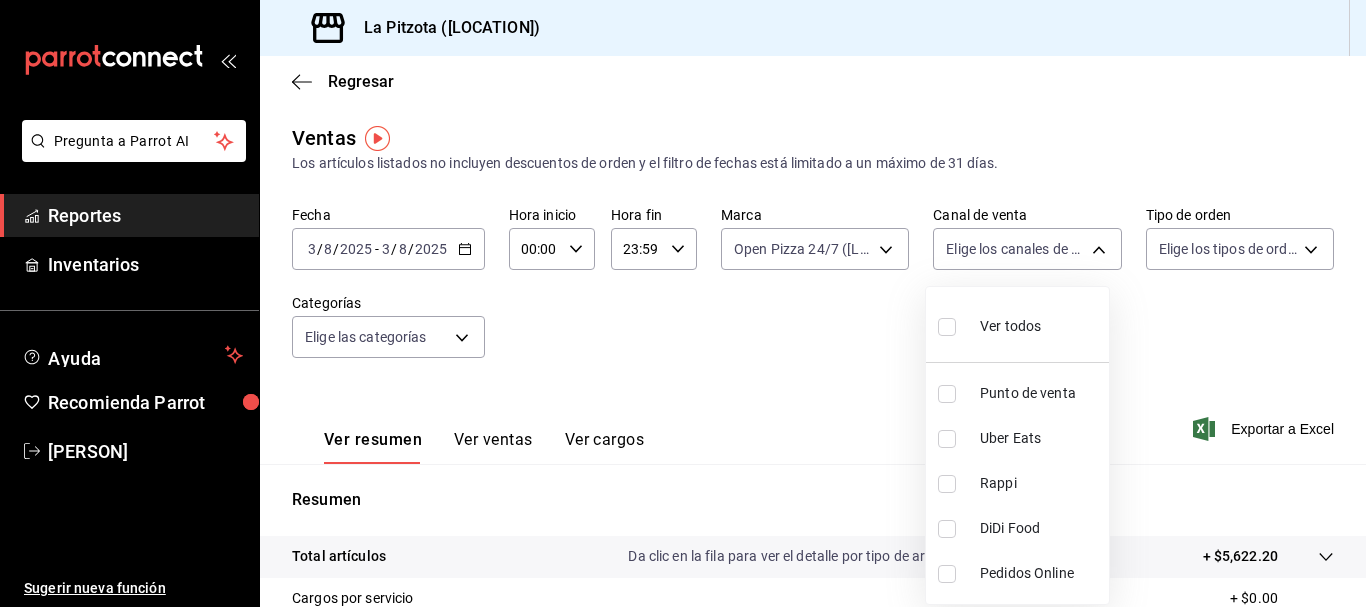 click on "Rappi" at bounding box center [1017, 483] 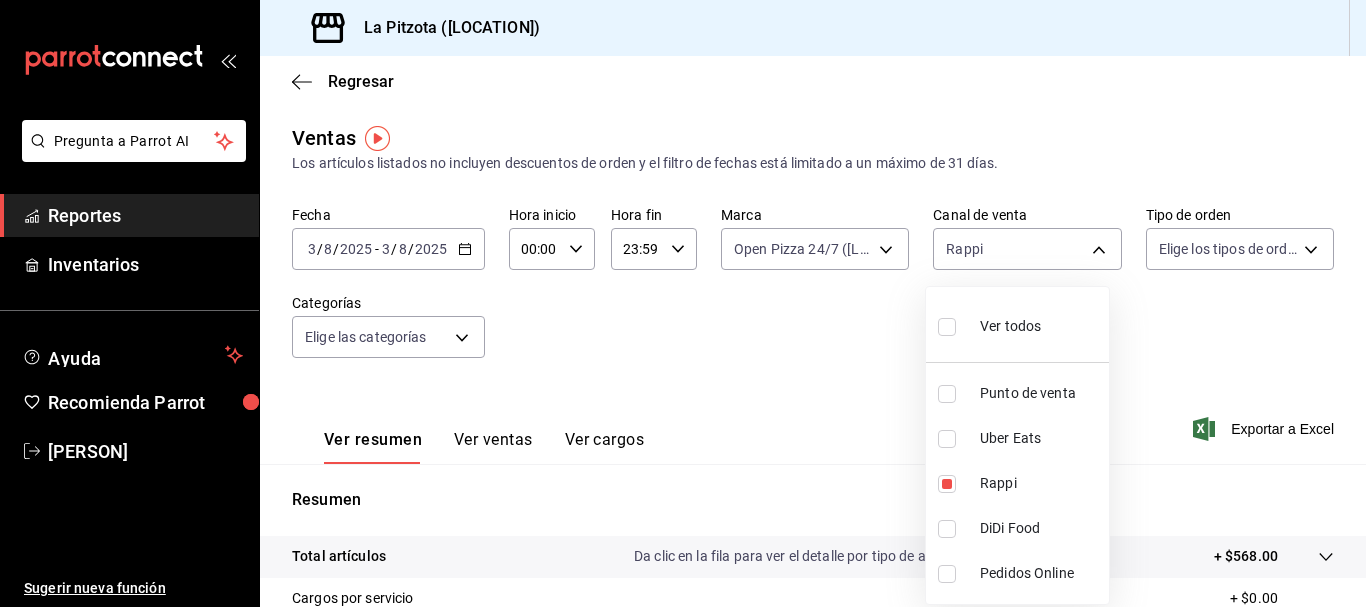 click at bounding box center [683, 303] 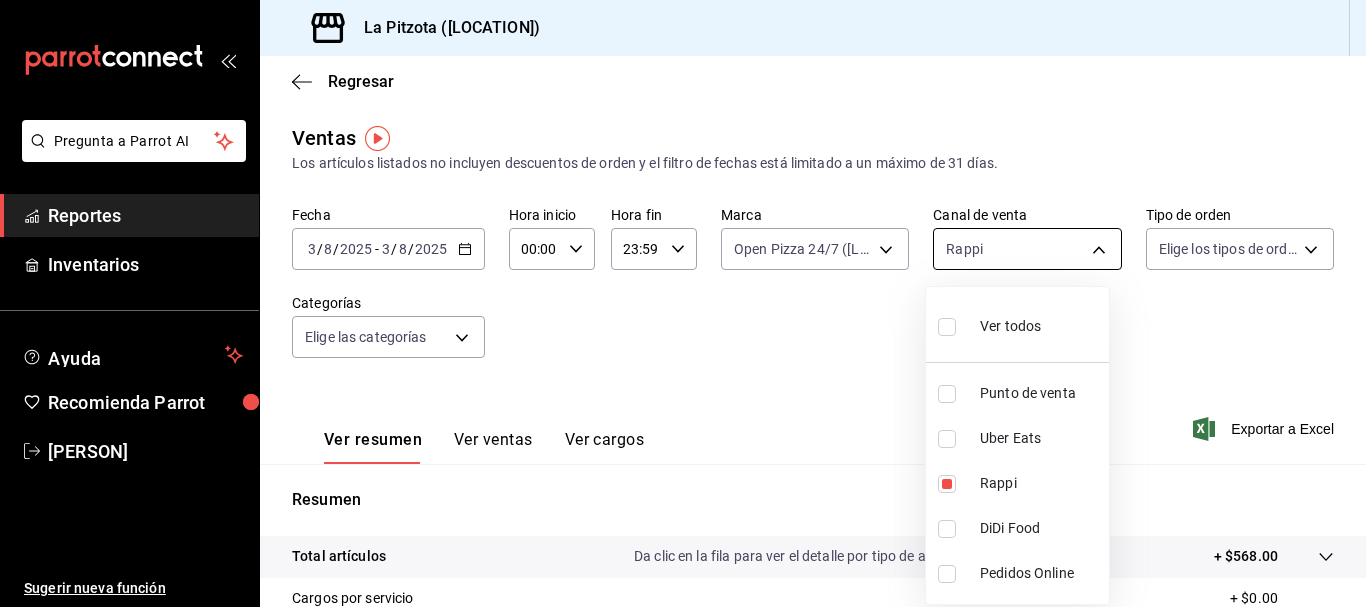 click on "Pregunta a Parrot AI Reportes   Inventarios   Ayuda Recomienda Parrot   [PERSON]   Sugerir nueva función   Sucursal: La Pitzota ([LOCATION]) Regresar Ventas Los artículos listados no incluyen descuentos de orden y el filtro de fechas está limitado a un máximo de 31 días. Fecha [DATE] [DATE] - [DATE] [DATE] Hora inicio 00:00 Hora inicio Hora fin 23:59 Hora fin Marca Open Pizza 24/7 ([LOCATION]) [UUID] Canal de venta Rappi RAPPI Tipo de orden Elige los tipos de orden Categorías Elige las categorías Ver resumen Ver ventas Ver cargos Exportar a Excel Resumen Total artículos Da clic en la fila para ver el detalle por tipo de artículo + $568.00 Cargos por servicio + $0.00 Venta bruta = $568.00 Descuentos totales - $46.45 Certificados de regalo - $0.00 Venta total = $521.55 Impuestos - $71.94 Venta neta = $449.61 Pregunta a Parrot AI Reportes   Inventarios   Ayuda Recomienda Parrot   [PERSON]   Sugerir nueva función   Ver video tutorial Ir a video" at bounding box center (683, 303) 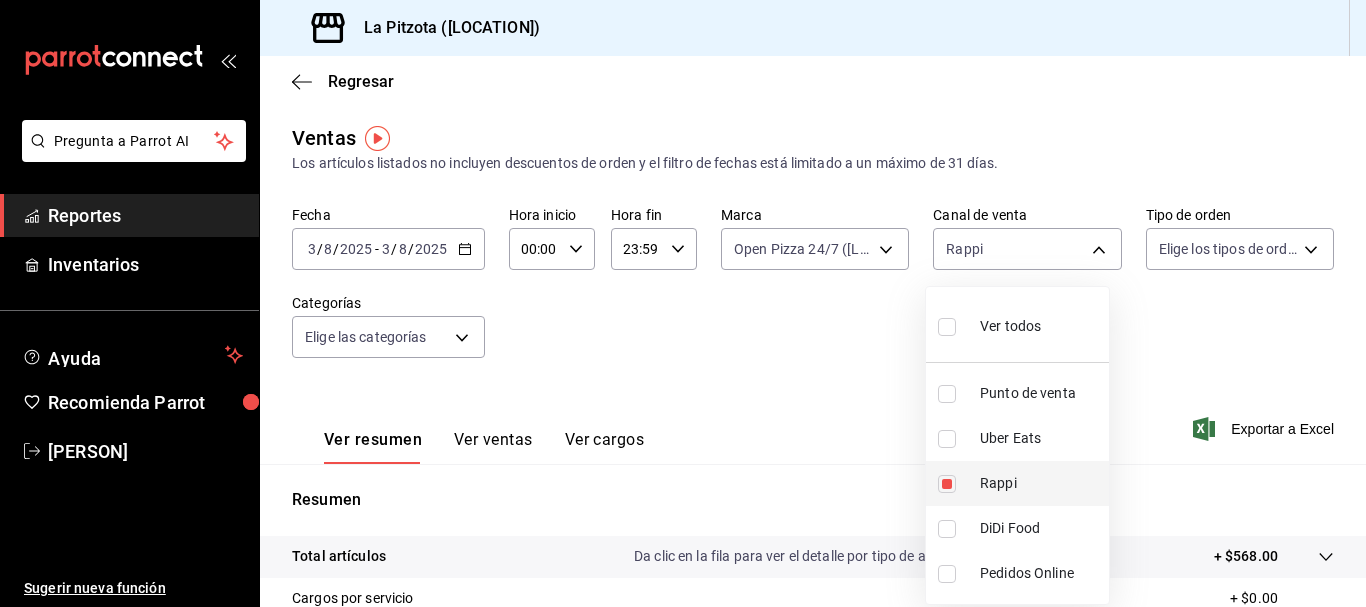click on "Rappi" at bounding box center [1017, 483] 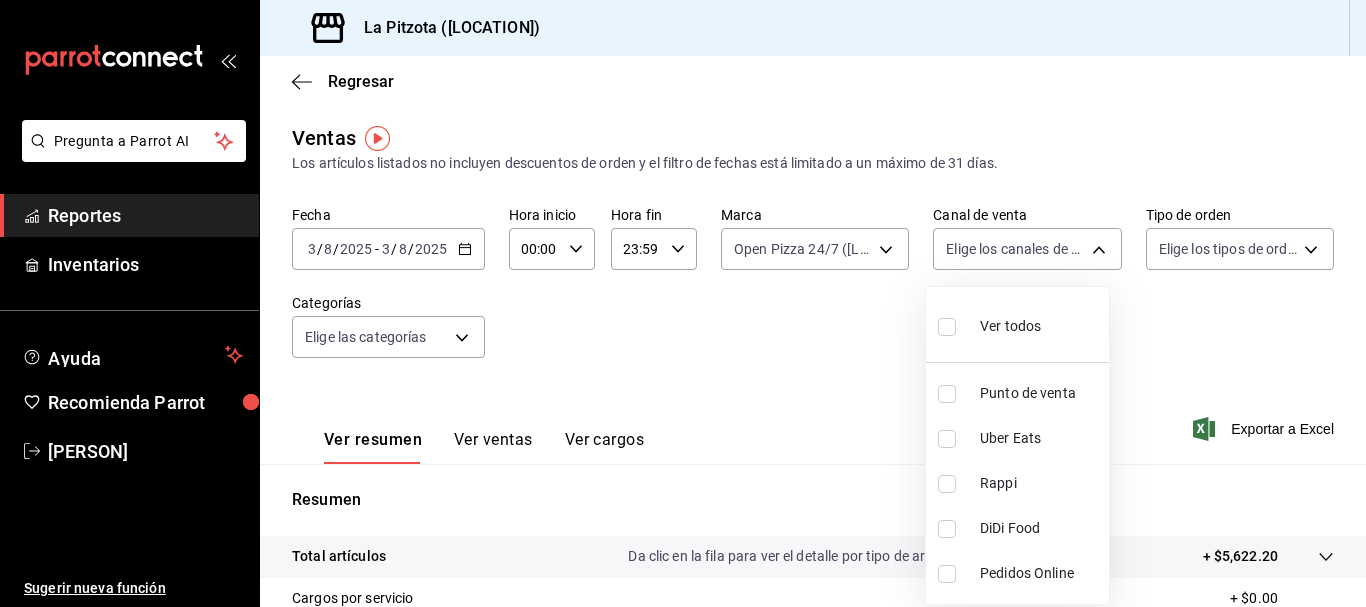 click at bounding box center [947, 439] 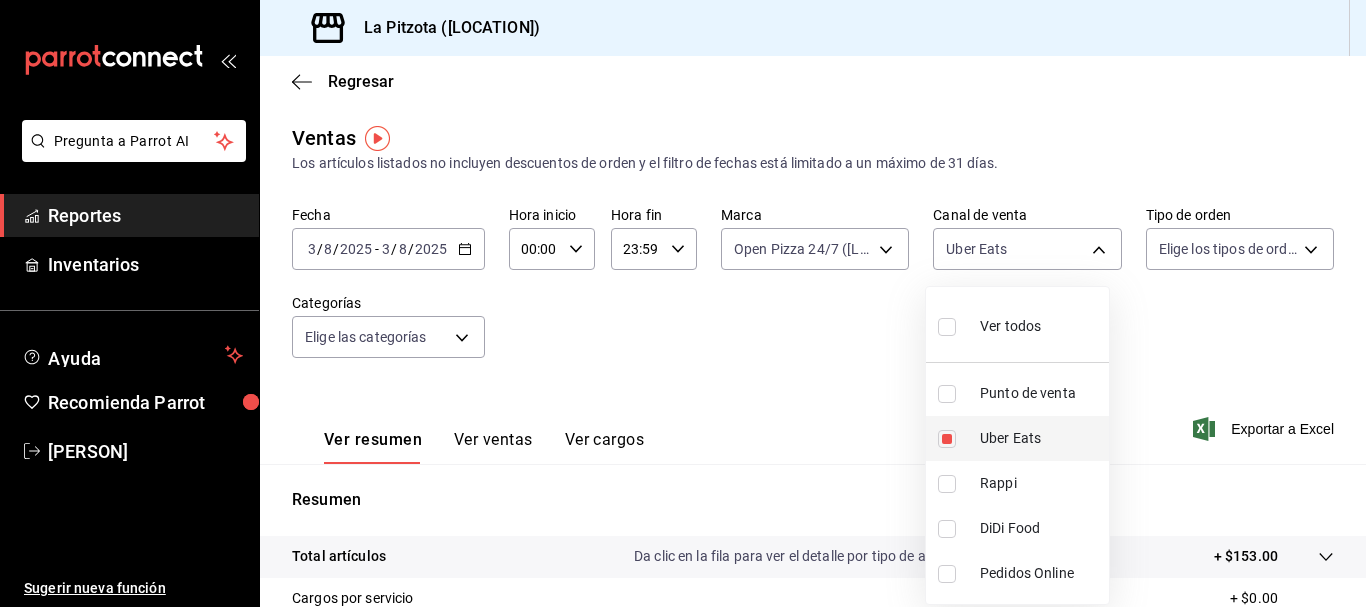 click at bounding box center (951, 439) 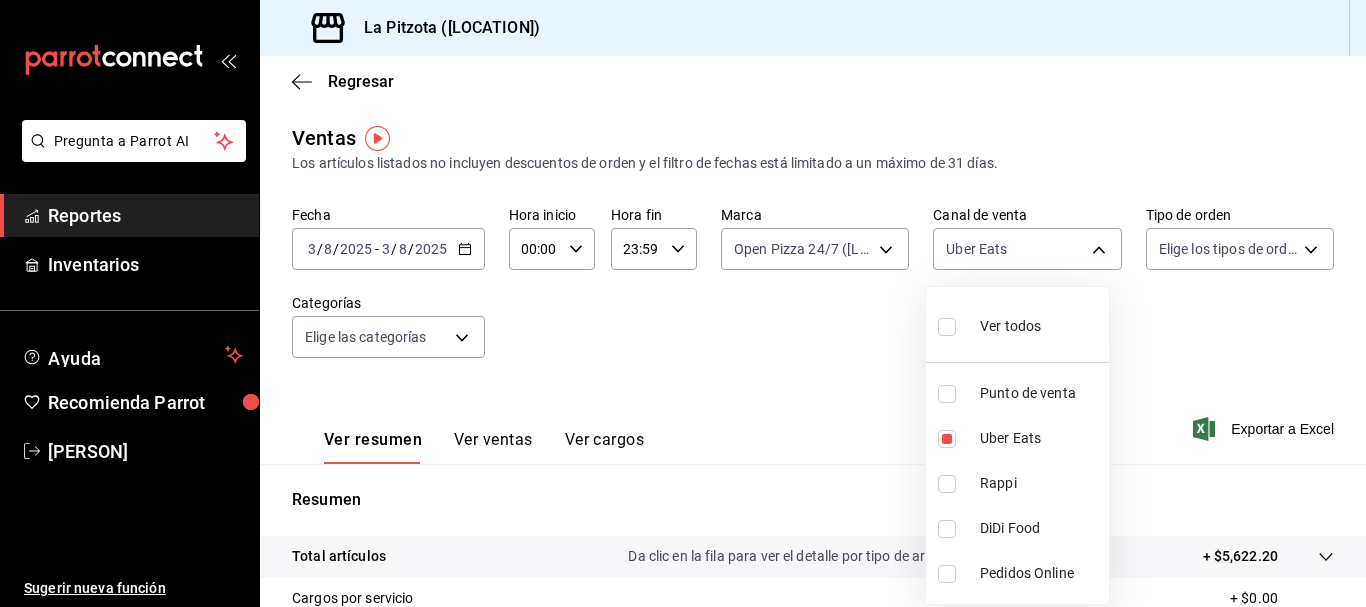 click at bounding box center (683, 303) 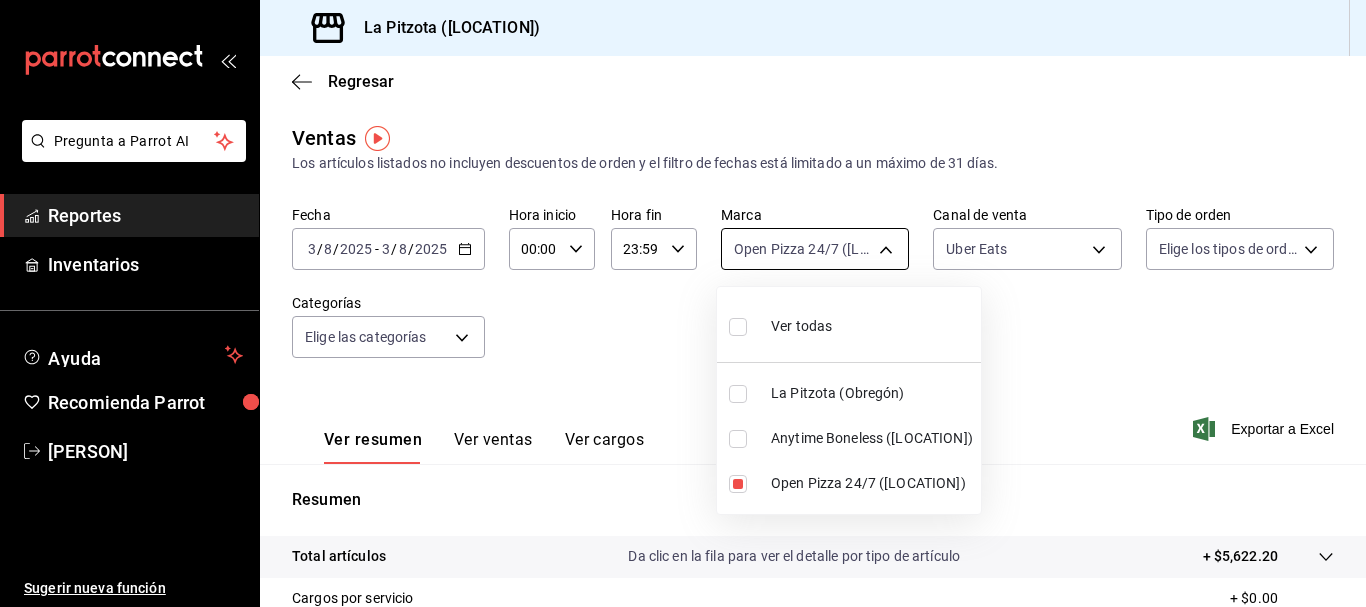 click on "Pregunta a Parrot AI Reportes   Inventarios   Ayuda Recomienda Parrot   [PERSON]   Sugerir nueva función   Sucursal: La Pitzota ([LOCATION]) Regresar Ventas Los artículos listados no incluyen descuentos de orden y el filtro de fechas está limitado a un máximo de 31 días. Fecha [DATE] [DATE] - [DATE] [DATE] Hora inicio 00:00 Hora inicio Hora fin 23:59 Hora fin Marca Open Pizza 24/7 ([LOCATION]) [UUID] Canal de venta Uber Eats UBER_EATS Tipo de orden Elige los tipos de orden Categorías Elige las categorías Ver resumen Ver ventas Ver cargos Exportar a Excel Resumen Total artículos Da clic en la fila para ver el detalle por tipo de artículo + $5,622.20 Cargos por servicio + $0.00 Venta bruta = $5,622.20 Descuentos totales - $1,375.79 Certificados de regalo - $0.00 Venta total = $4,246.41 Impuestos - $585.71 Venta neta = $3,660.70 Pregunta a Parrot AI Reportes   Inventarios   Ayuda Recomienda Parrot   [PERSON]   Sugerir nueva función   Ir a video" at bounding box center [683, 303] 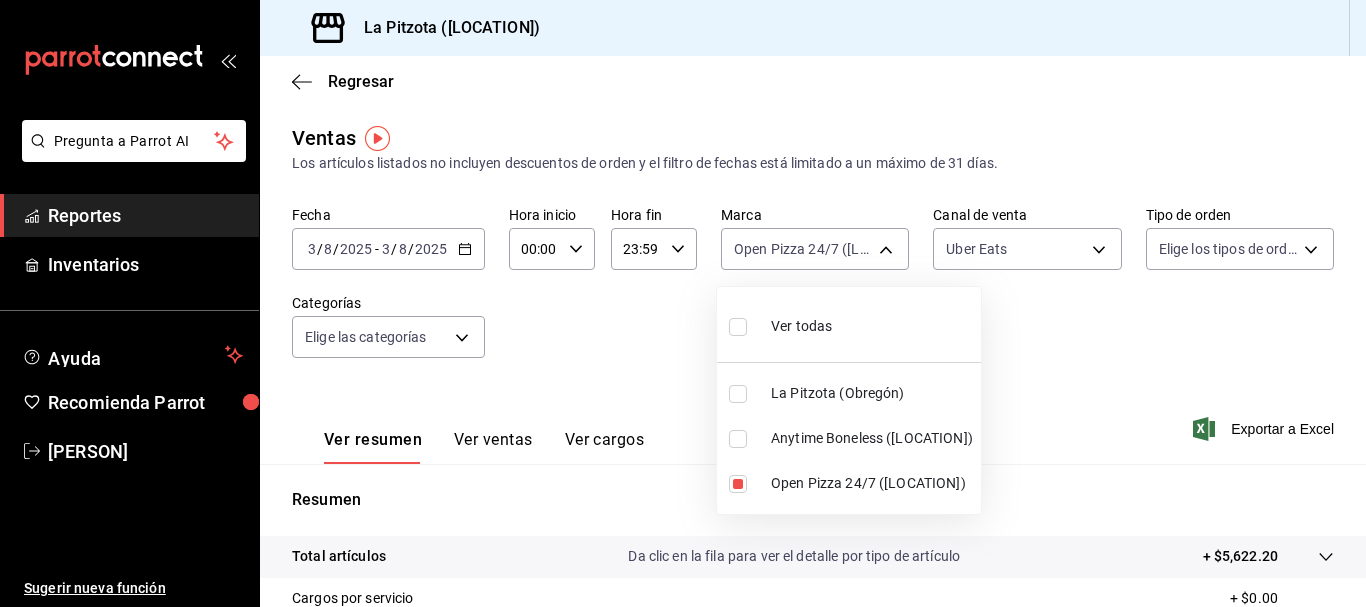 click on "Ver todas" at bounding box center [849, 324] 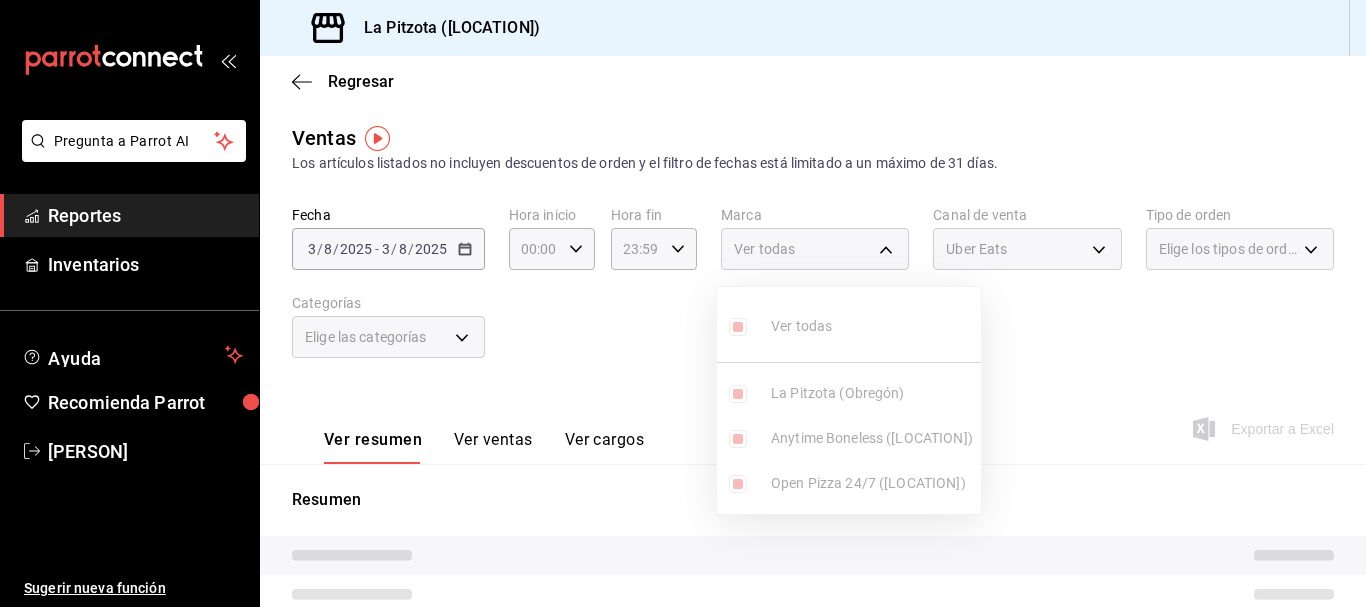 click at bounding box center [683, 303] 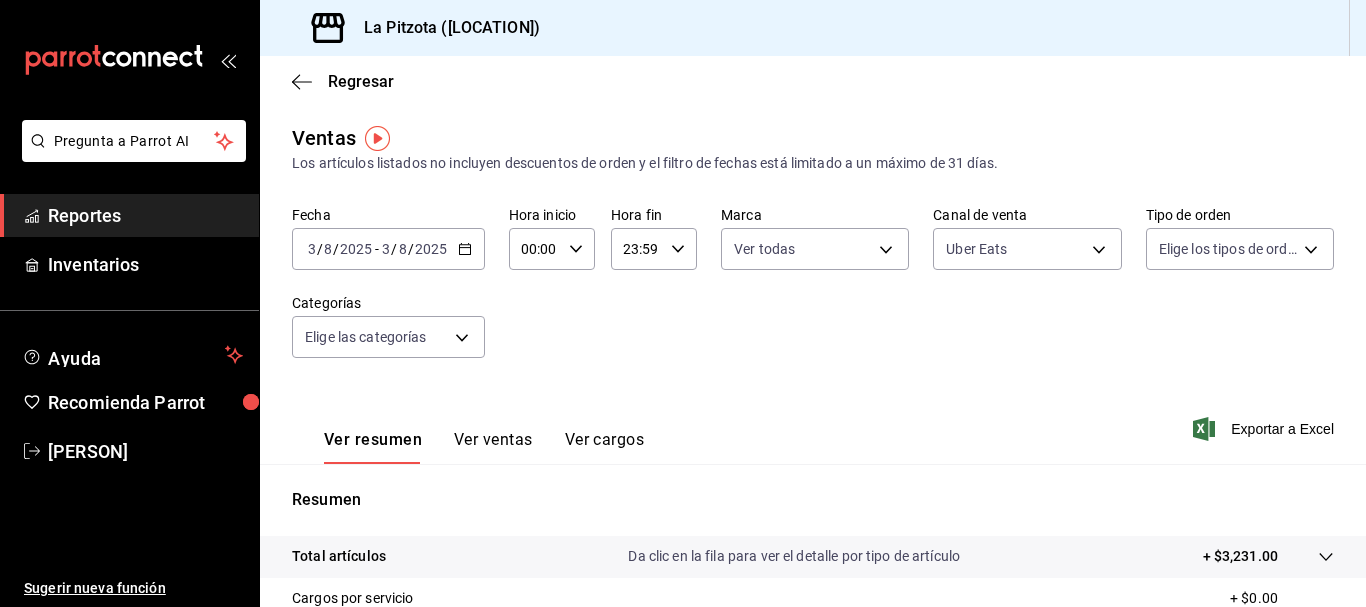 click on "Pregunta a Parrot AI Reportes   Inventarios   Ayuda Recomienda Parrot   [PERSON]   Sugerir nueva función   Sucursal: La Pitzota ([LOCATION]) Regresar Ventas Los artículos listados no incluyen descuentos de orden y el filtro de fechas está limitado a un máximo de 31 días. Fecha [DATE] [DATE] - [DATE] [DATE] Hora inicio 00:00 Hora inicio Hora fin 23:59 Hora fin Marca Ver todas [UUID],[UUID],[UUID] Canal de venta Uber Eats UBER_EATS Tipo de orden Elige los tipos de orden Categorías Elige las categorías Ver resumen Ver ventas Ver cargos Exportar a Excel Resumen Total artículos Da clic en la fila para ver el detalle por tipo de artículo + $3,231.00 Cargos por servicio + $0.00 Venta bruta = $3,231.00 Descuentos totales - $388.00 Certificados de regalo - $0.00 Venta total = $2,843.00 Impuestos - $392.14 Venta neta = $2,450.86 Pregunta a Parrot AI Reportes   Inventarios   Ayuda Recomienda Parrot" at bounding box center (683, 303) 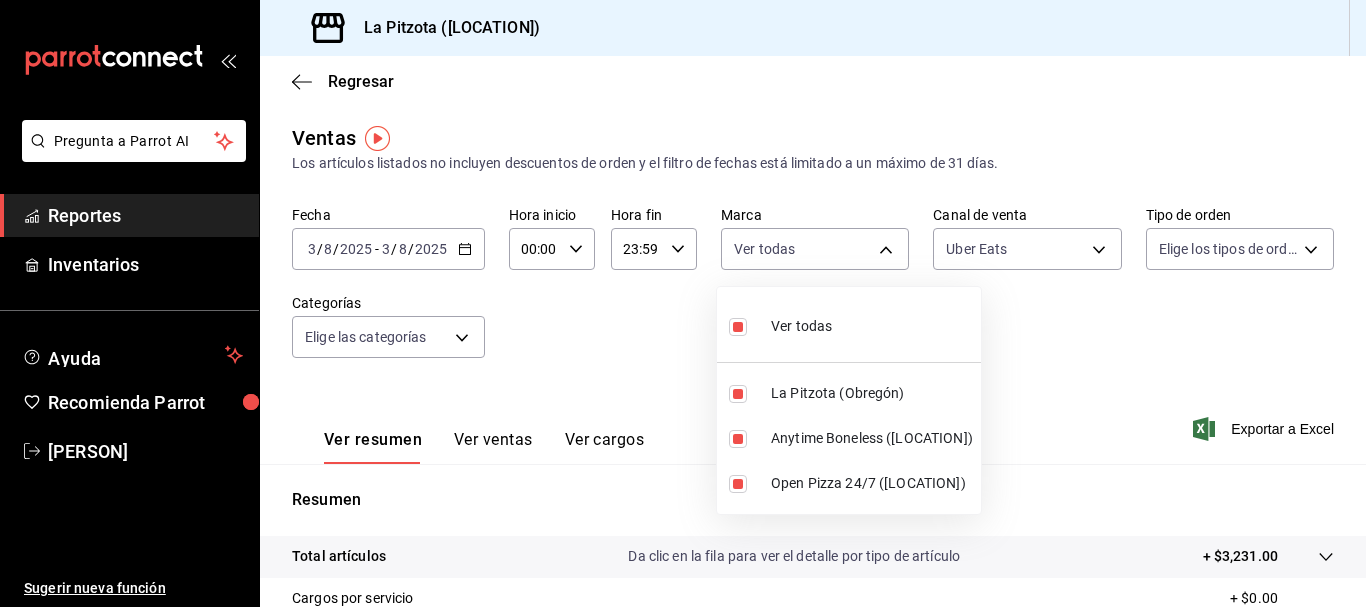 click on "Ver todas" at bounding box center [780, 324] 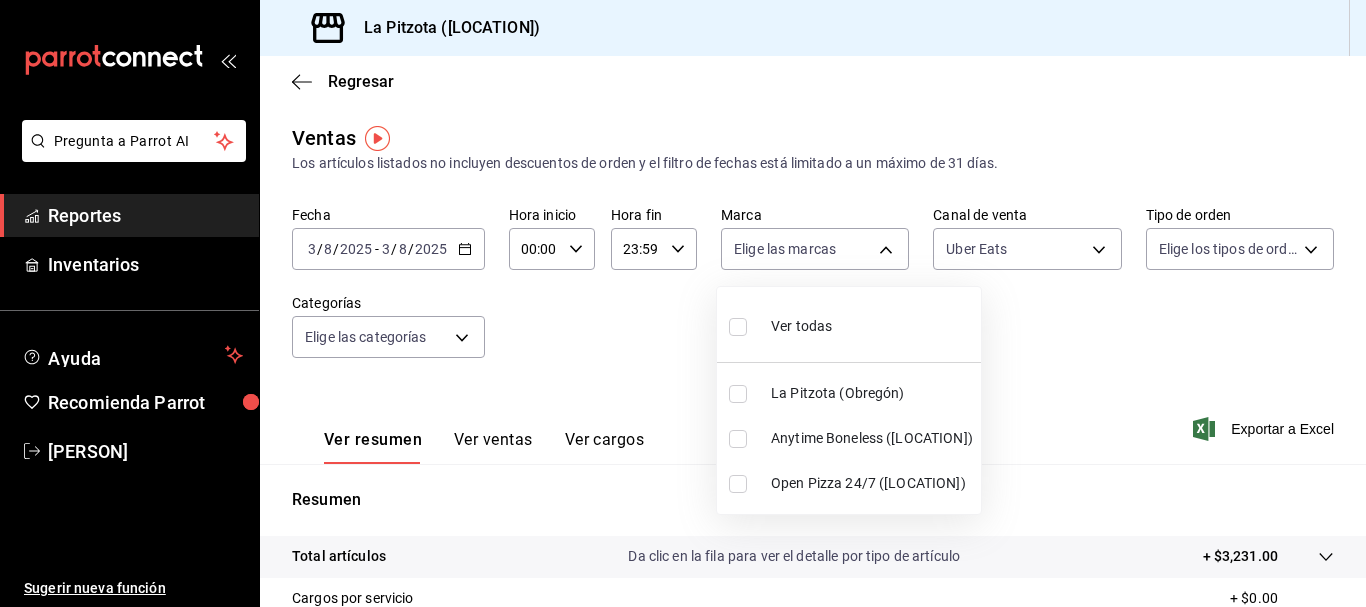 click on "La Pitzota (Obregón)" at bounding box center (849, 393) 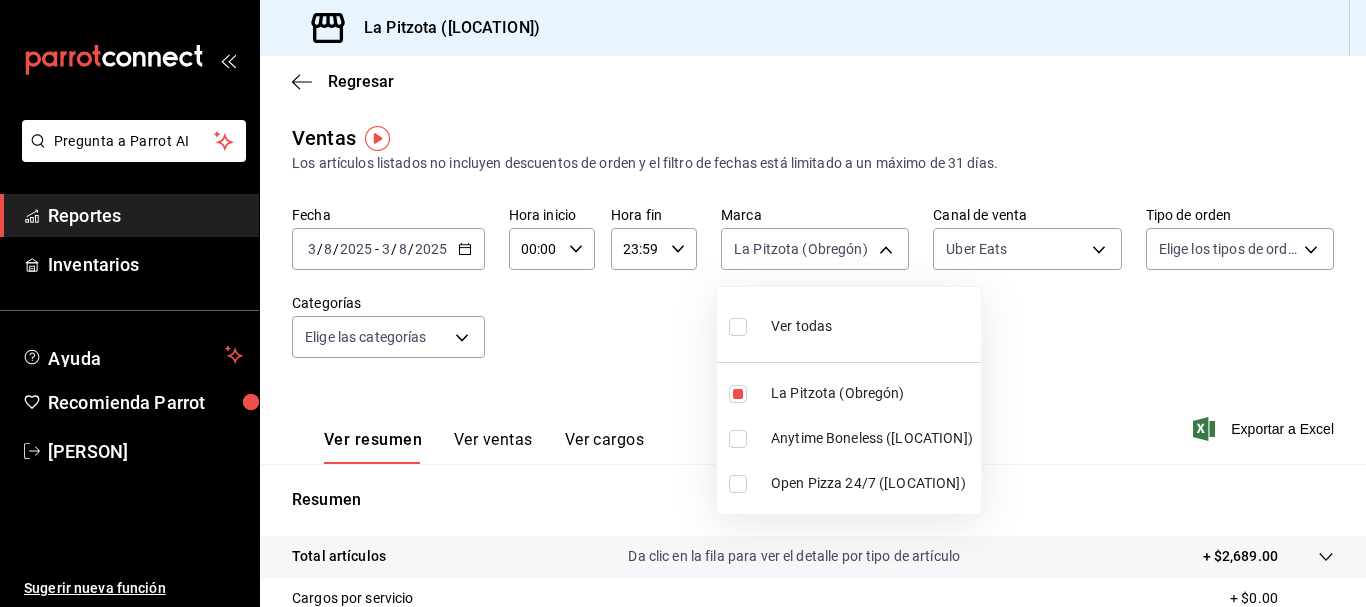 click at bounding box center [683, 303] 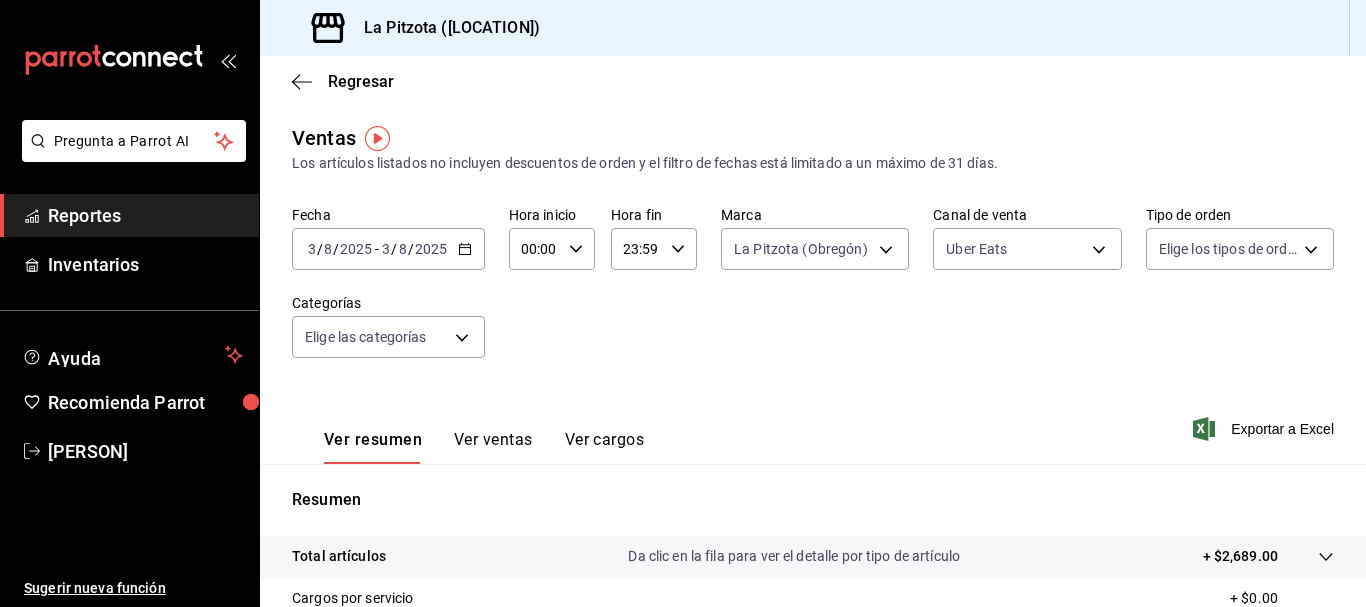 click on "Pregunta a Parrot AI Reportes   Inventarios   Ayuda Recomienda Parrot   [PERSON]   Sugerir nueva función   Sucursal: La Pitzota ([LOCATION]) Regresar Ventas Los artículos listados no incluyen descuentos de orden y el filtro de fechas está limitado a un máximo de 31 días. Fecha [DATE] [DATE] - [DATE] [DATE] Hora inicio 00:00 Hora inicio Hora fin 23:59 Hora fin Marca La Pitzota ([LOCATION]) [UUID] Canal de venta Uber Eats UBER_EATS Tipo de orden Elige los tipos de orden Categorías Elige las categorías Ver resumen Ver ventas Ver cargos Exportar a Excel Resumen Total artículos Da clic en la fila para ver el detalle por tipo de artículo + $2,689.00 Cargos por servicio + $0.00 Venta bruta = $2,689.00 Descuentos totales - $388.00 Certificados de regalo - $0.00 Venta total = $2,301.00 Impuestos - $317.38 Venta neta = $1,983.62 Pregunta a Parrot AI Reportes   Inventarios   Ayuda Recomienda Parrot   [PERSON]   Sugerir nueva función   Ver video tutorial" at bounding box center (683, 303) 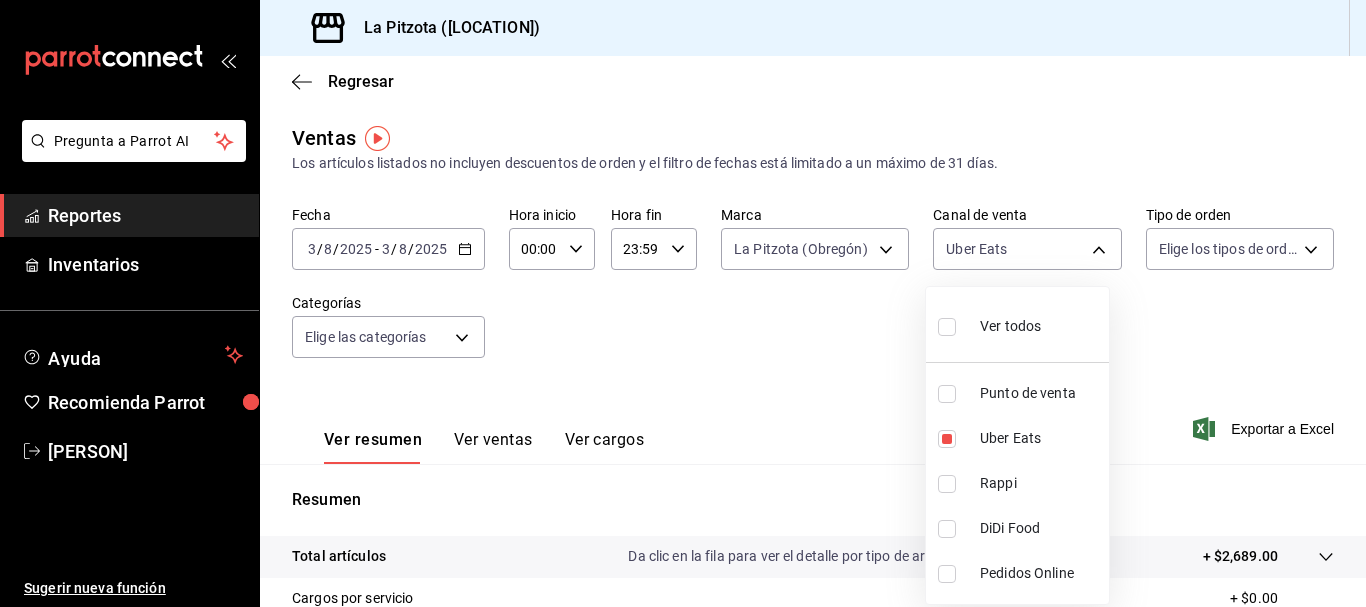 click at bounding box center (683, 303) 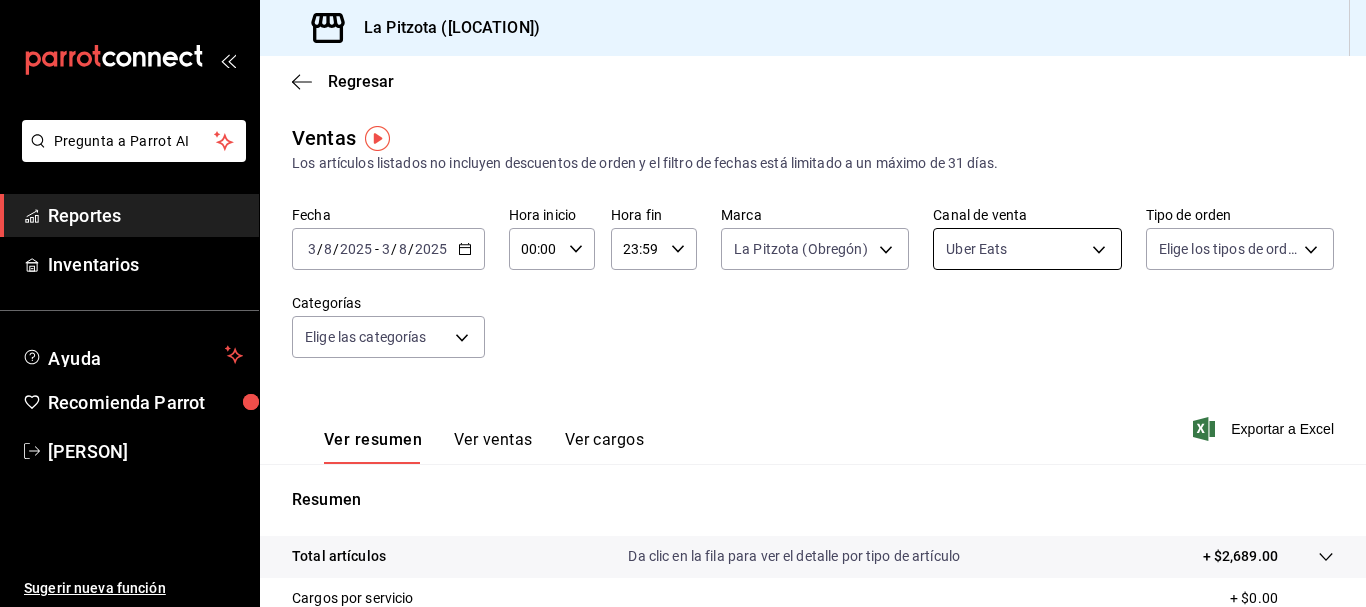 click on "Pregunta a Parrot AI Reportes   Inventarios   Ayuda Recomienda Parrot   [PERSON]   Sugerir nueva función   Sucursal: La Pitzota ([LOCATION]) Regresar Ventas Los artículos listados no incluyen descuentos de orden y el filtro de fechas está limitado a un máximo de 31 días. Fecha [DATE] [DATE] - [DATE] [DATE] Hora inicio 00:00 Hora inicio Hora fin 23:59 Hora fin Marca La Pitzota ([LOCATION]) [UUID] Canal de venta Uber Eats UBER_EATS Tipo de orden Elige los tipos de orden Categorías Elige las categorías Ver resumen Ver ventas Ver cargos Exportar a Excel Resumen Total artículos Da clic en la fila para ver el detalle por tipo de artículo + $2,689.00 Cargos por servicio + $0.00 Venta bruta = $2,689.00 Descuentos totales - $388.00 Certificados de regalo - $0.00 Venta total = $2,301.00 Impuestos - $317.38 Venta neta = $1,983.62 Pregunta a Parrot AI Reportes   Inventarios   Ayuda Recomienda Parrot   [PERSON]   Sugerir nueva función   Ver video tutorial" at bounding box center (683, 303) 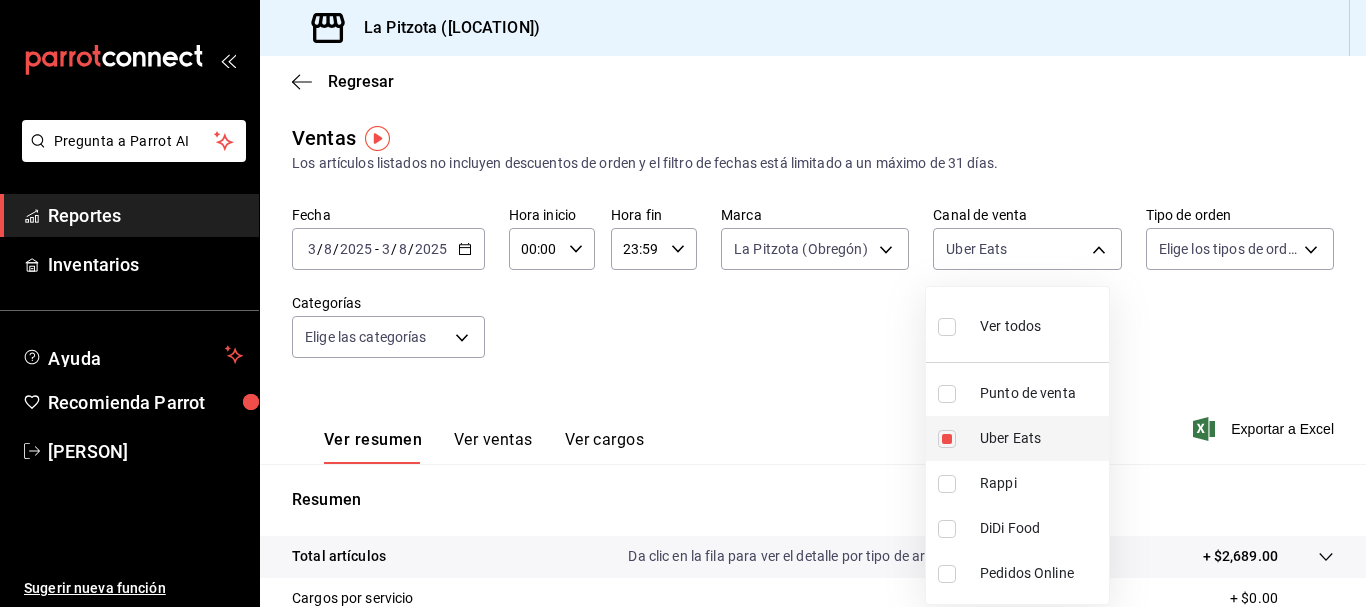 click at bounding box center (947, 439) 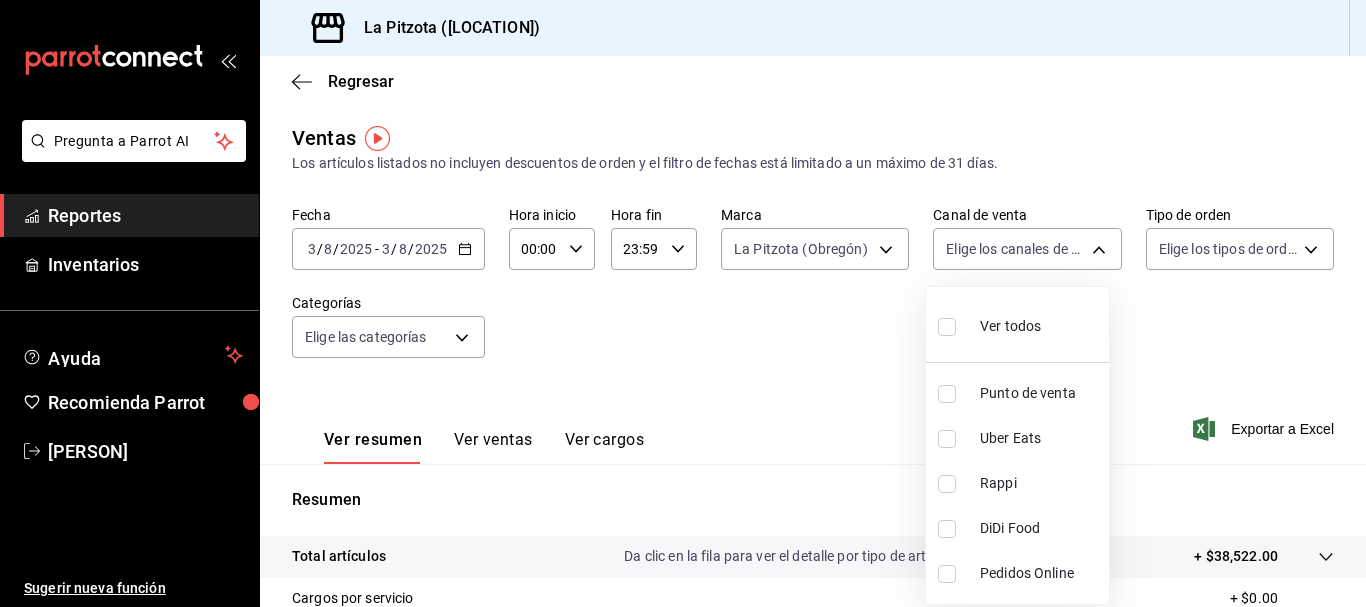 click on "DiDi Food" at bounding box center [1017, 528] 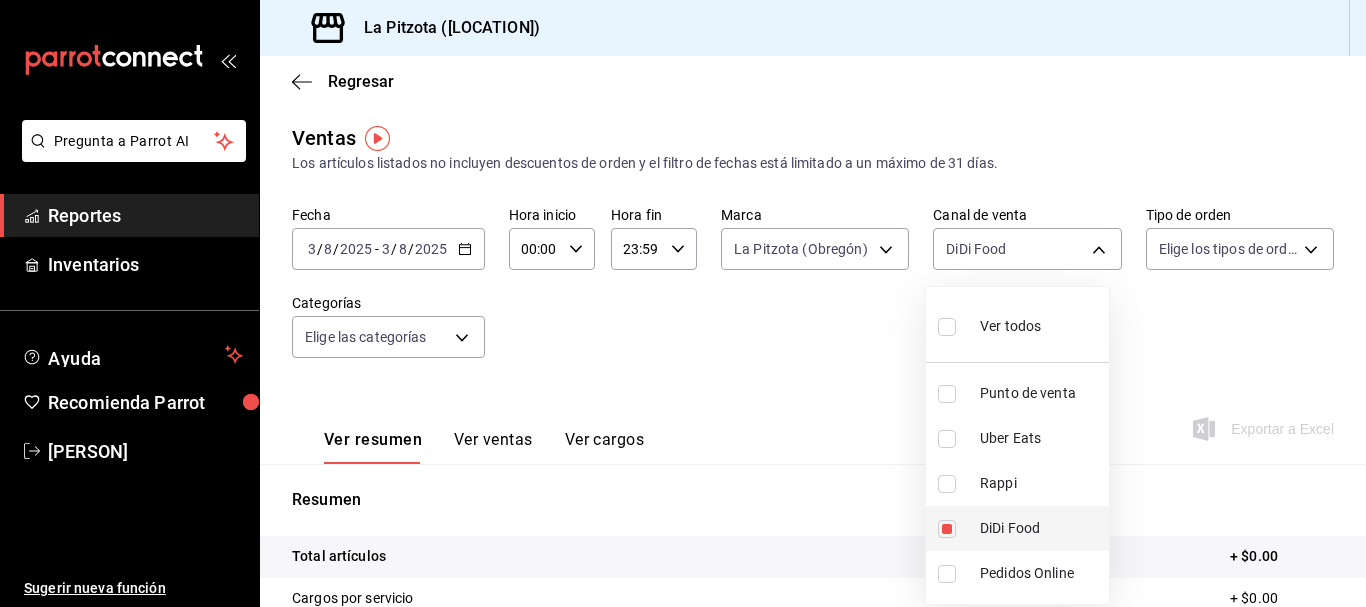 click at bounding box center [947, 529] 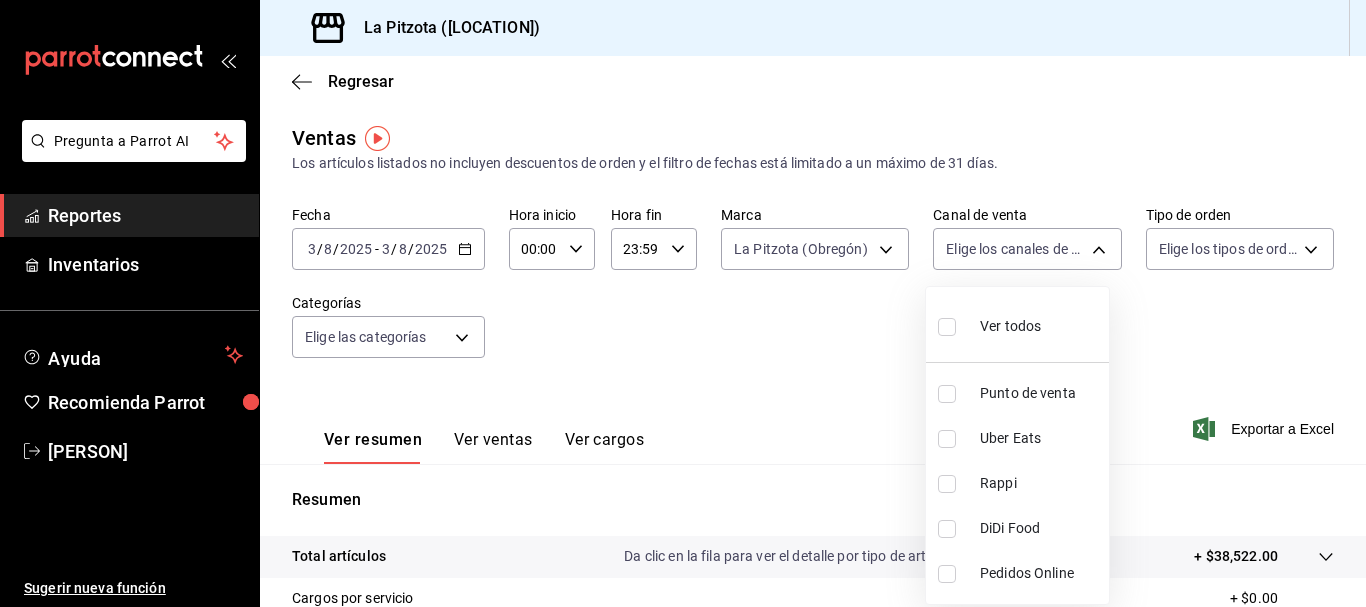 click at bounding box center (947, 484) 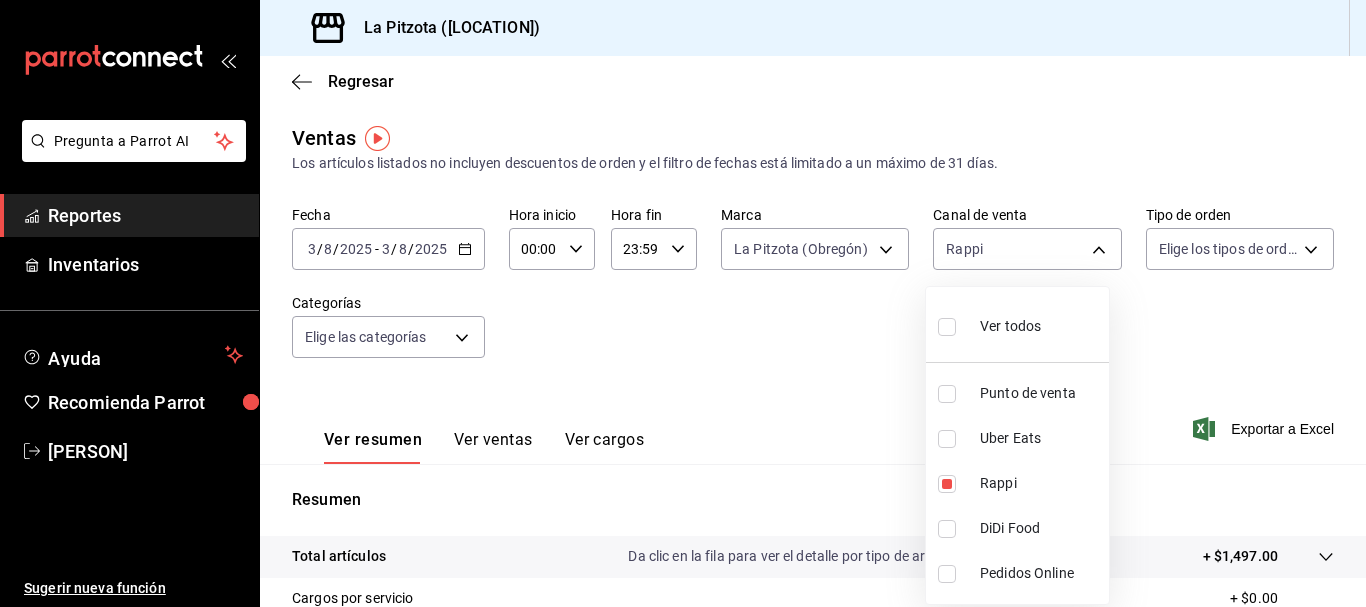 click at bounding box center [683, 303] 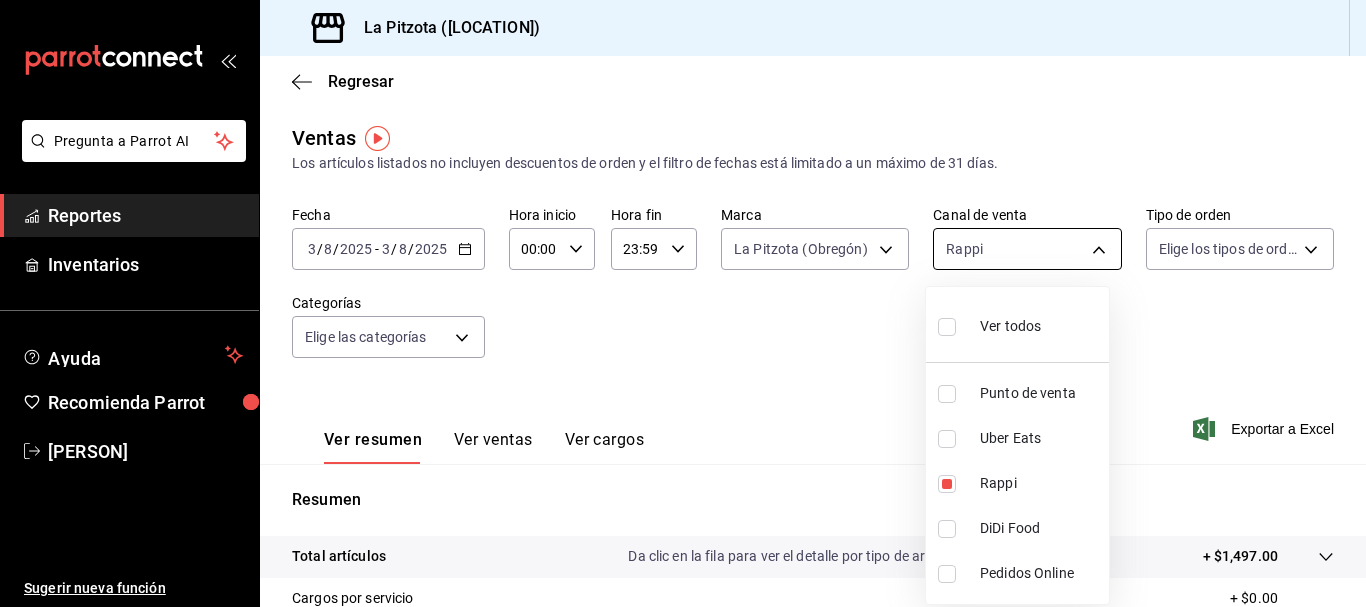 click on "Pregunta a Parrot AI Reportes   Inventarios   Ayuda Recomienda Parrot   [PERSON]   Sugerir nueva función   Sucursal: La Pitzota ([LOCATION]) Regresar Ventas Los artículos listados no incluyen descuentos de orden y el filtro de fechas está limitado a un máximo de 31 días. Fecha [DATE] [DATE] - [DATE] [DATE] Hora inicio 00:00 Hora inicio Hora fin 23:59 Hora fin Marca La Pitzota ([LOCATION]) [UUID] Canal de venta Rappi RAPPI Tipo de orden Elige los tipos de orden Categorías Elige las categorías Ver resumen Ver ventas Ver cargos Exportar a Excel Resumen Total artículos Da clic en la fila para ver el detalle por tipo de artículo + $1,497.00 Cargos por servicio + $0.00 Venta bruta = $1,497.00 Descuentos totales - $82.60 Certificados de regalo - $0.00 Venta total = $1,414.40 Impuestos - $195.09 Venta neta = $1,219.31 Pregunta a Parrot AI Reportes   Inventarios   Ayuda Recomienda Parrot   [PERSON]   Sugerir nueva función   Ver video tutorial Rappi" at bounding box center (683, 303) 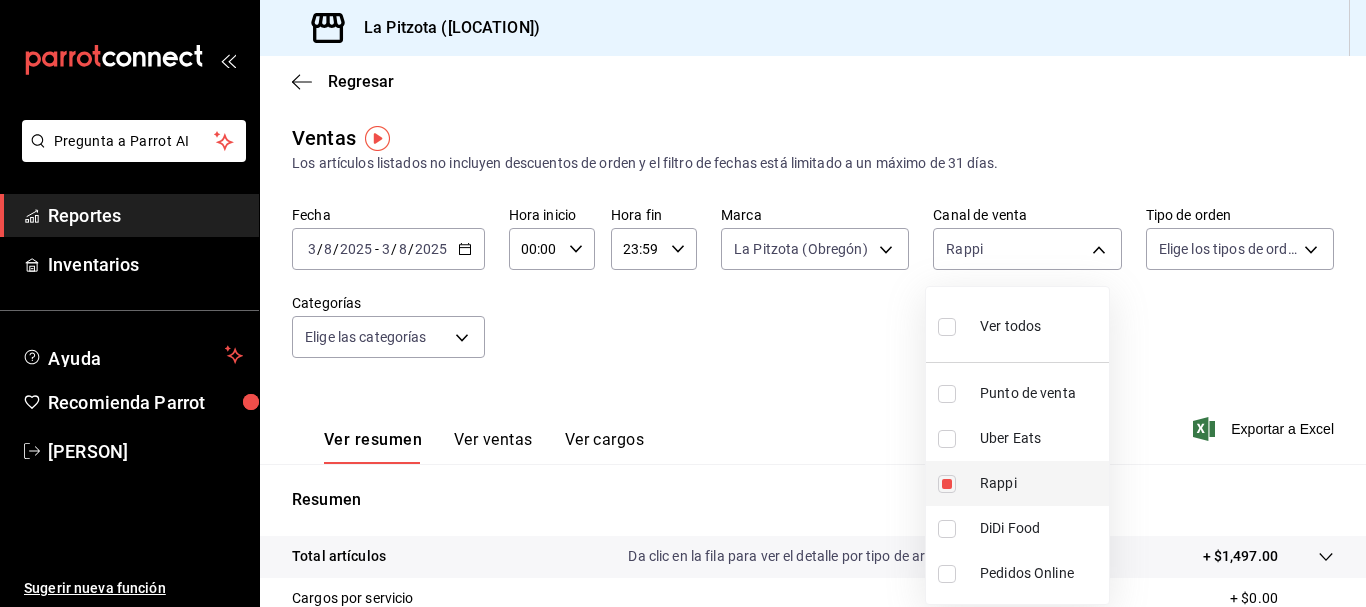 click on "Rappi" at bounding box center [1017, 483] 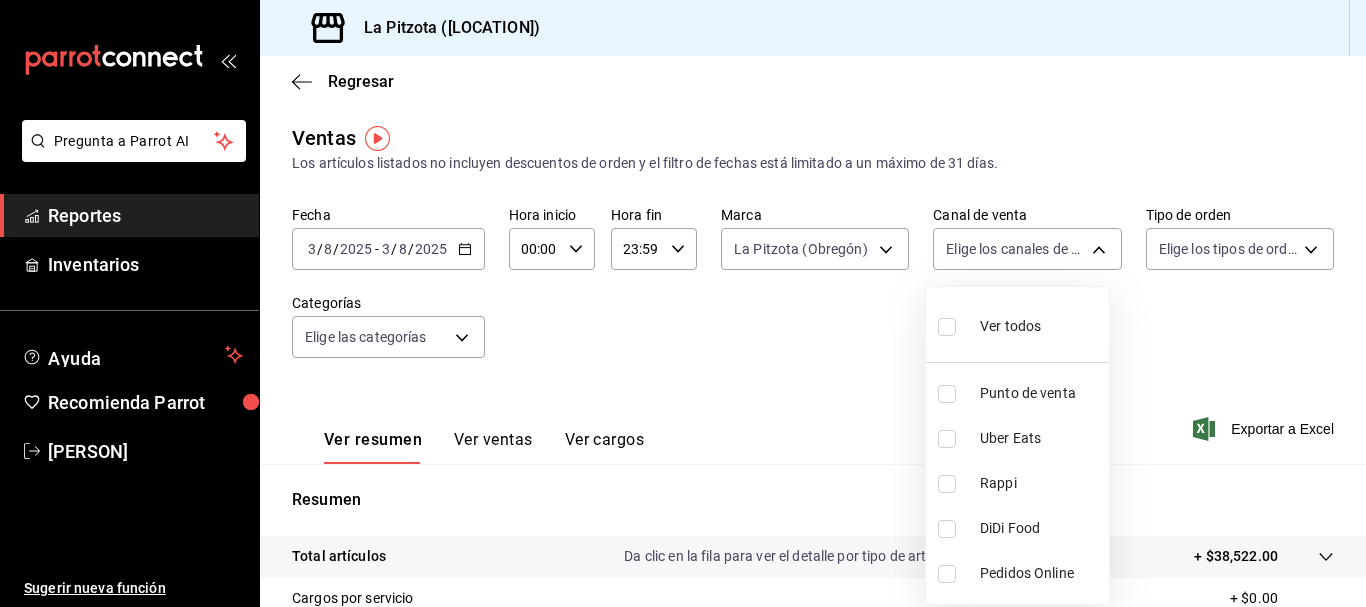 click at bounding box center [947, 327] 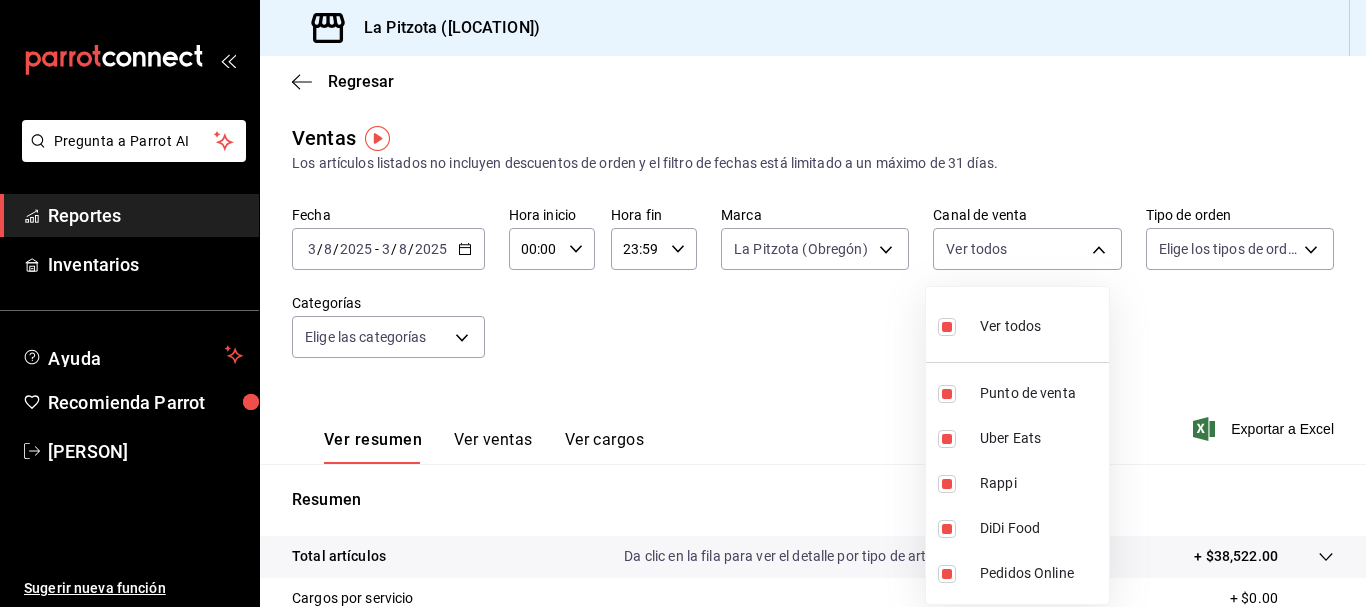 click at bounding box center (947, 327) 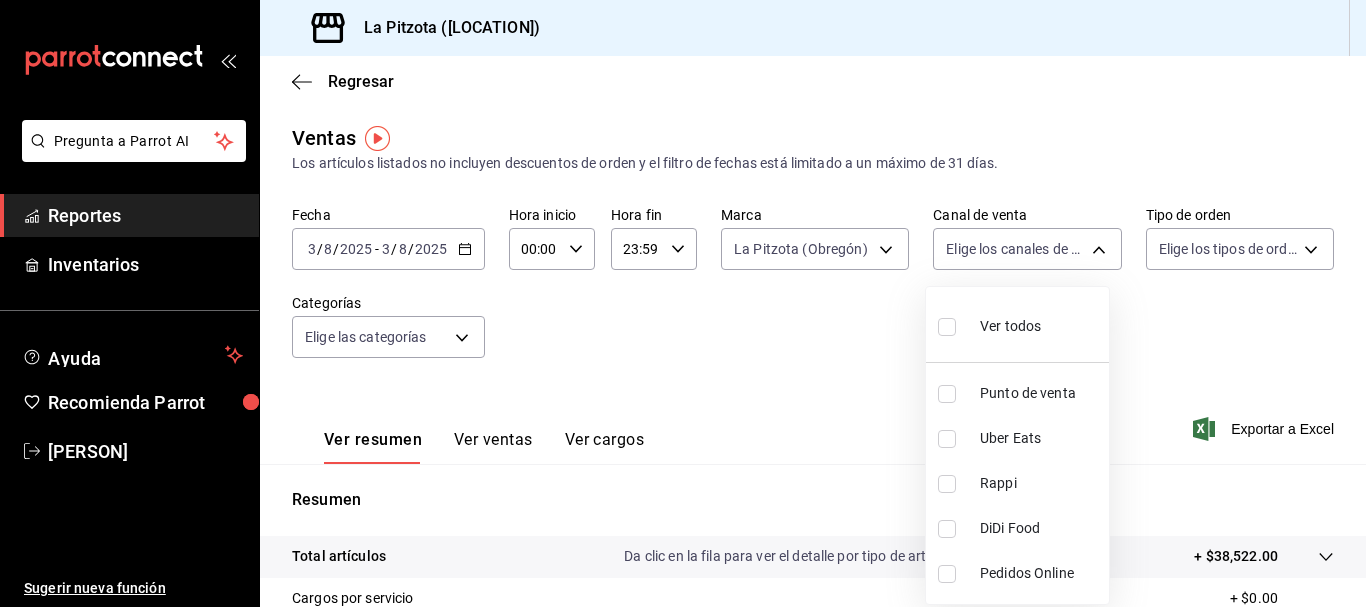 click at bounding box center [947, 394] 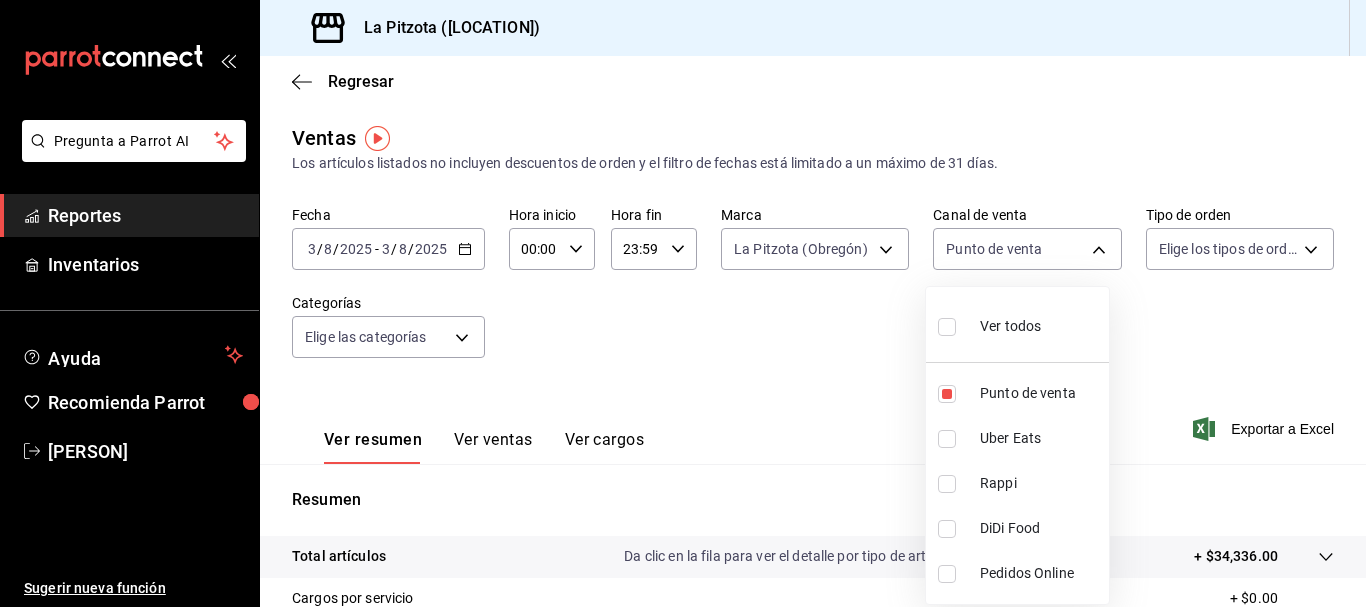 click at bounding box center (683, 303) 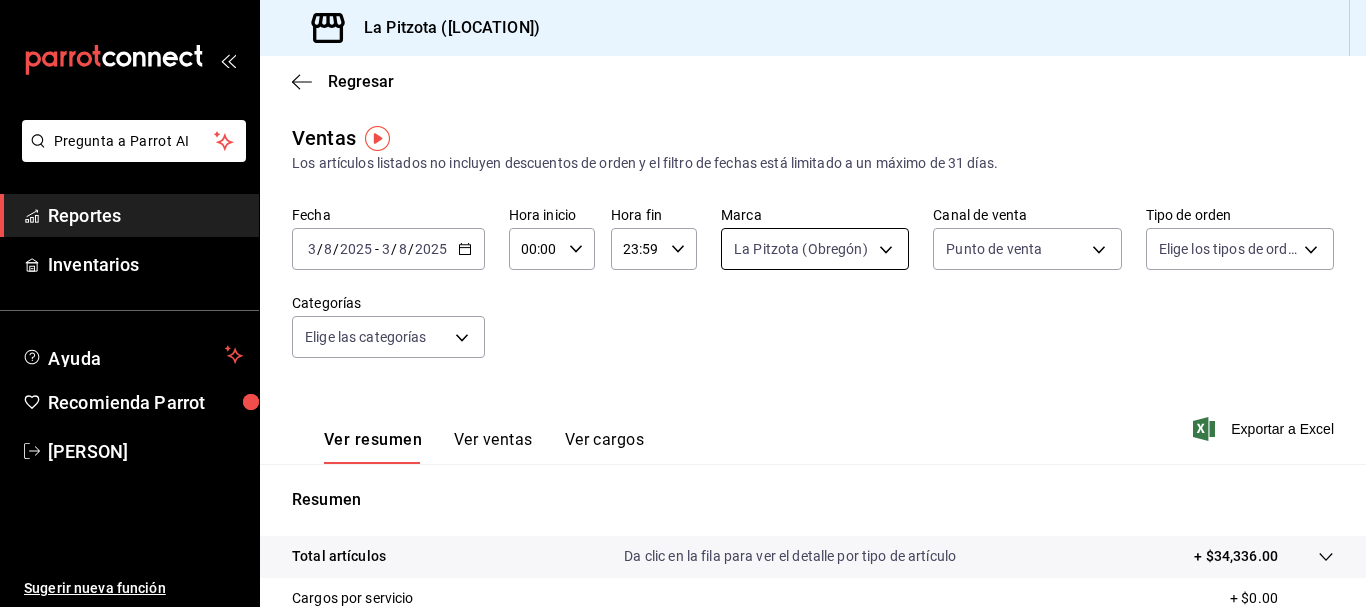 click on "Pregunta a Parrot AI Reportes   Inventarios   Ayuda Recomienda Parrot   [PERSON]   Sugerir nueva función   Sucursal: La Pitzota ([LOCATION]) Regresar Ventas Los artículos listados no incluyen descuentos de orden y el filtro de fechas está limitado a un máximo de 31 días. Fecha [DATE] [DATE] - [DATE] [DATE] Hora inicio 00:00 Hora inicio Hora fin 23:59 Hora fin Marca La Pitzota ([LOCATION]) [UUID] Canal de venta Punto de venta PARROT Tipo de orden Elige los tipos de orden Categorías Elige las categorías Ver resumen Ver ventas Ver cargos Exportar a Excel Resumen Total artículos Da clic en la fila para ver el detalle por tipo de artículo + $34,336.00 Cargos por servicio + $0.00 Venta bruta = $34,336.00 Descuentos totales - $0.00 Certificados de regalo - $0.00 Venta total = $34,336.00 Impuestos - $4,736.00 Venta neta = $29,600.00 Pregunta a Parrot AI Reportes   Inventarios   Ayuda Recomienda Parrot   [PERSON]   Sugerir nueva función   Ir a video" at bounding box center (683, 303) 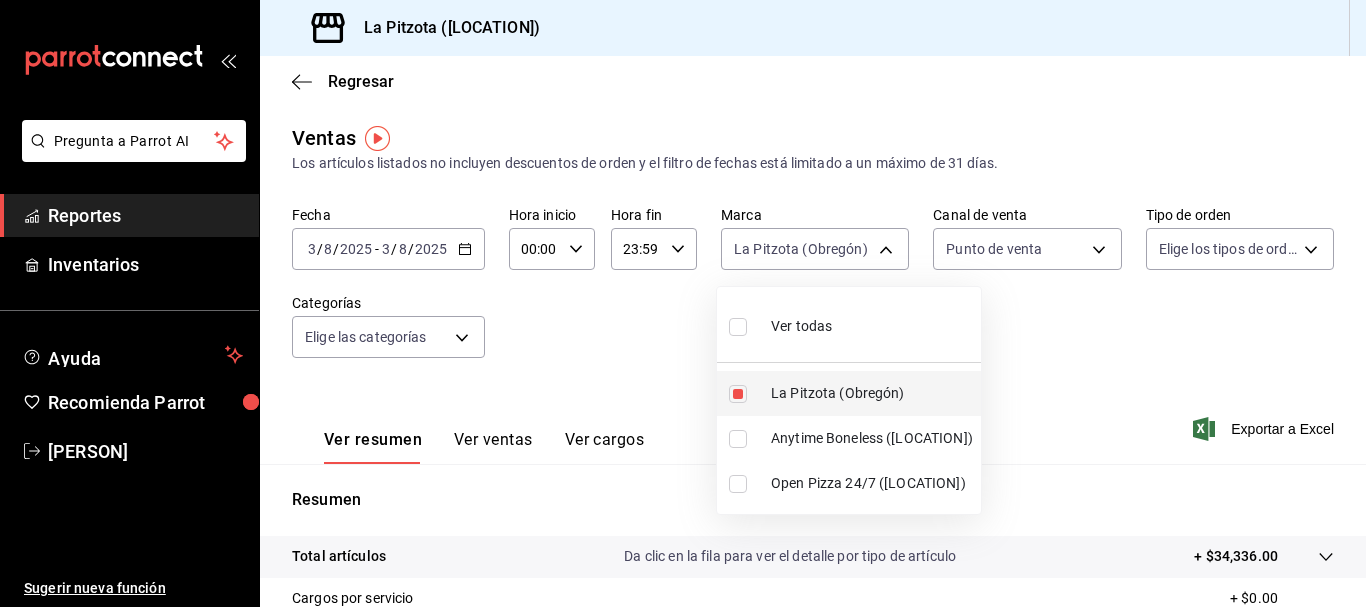 click at bounding box center [738, 394] 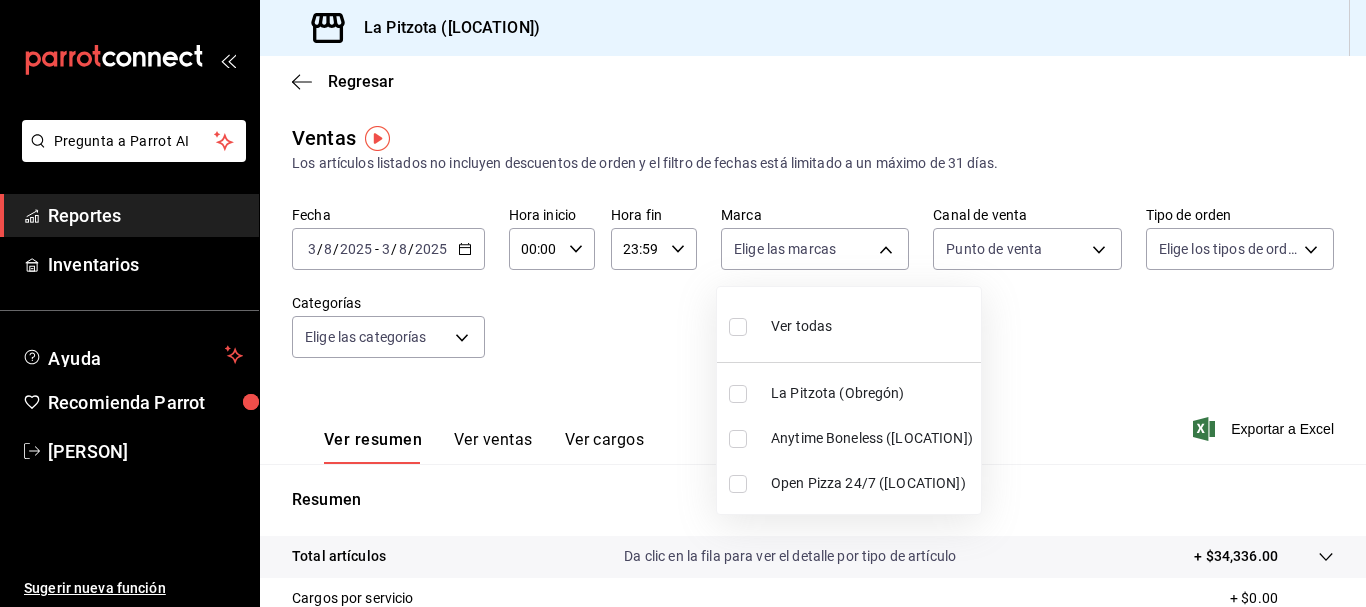click at bounding box center [683, 303] 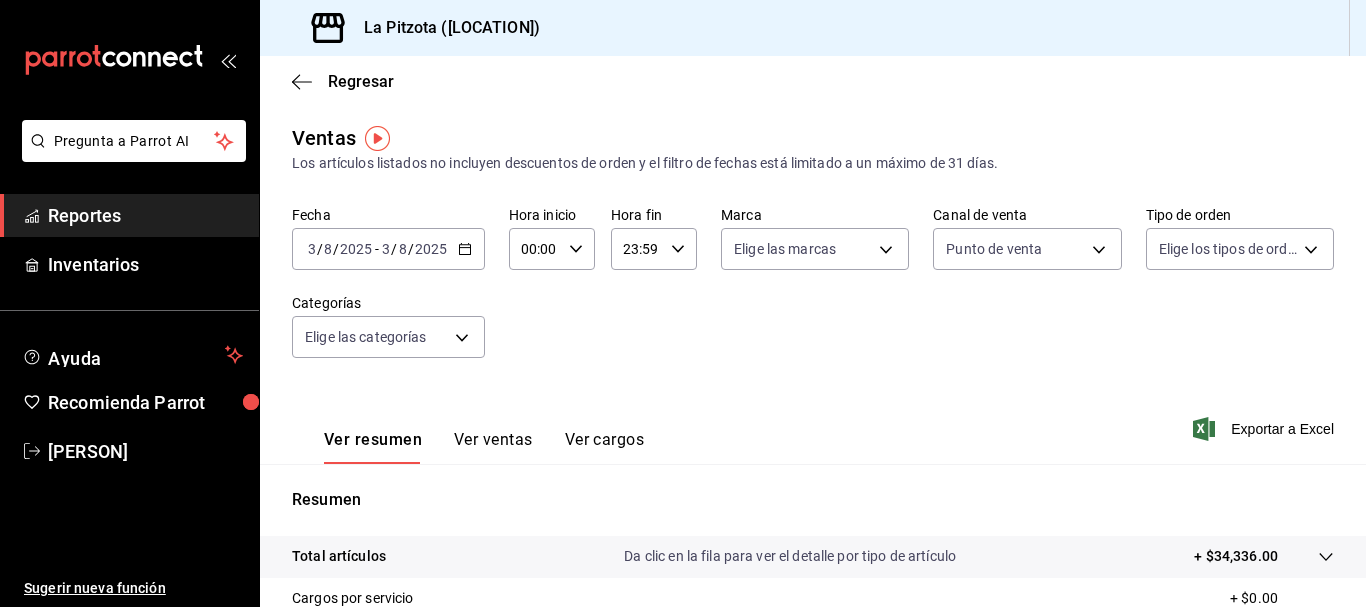 click on "Ver ventas" at bounding box center [493, 447] 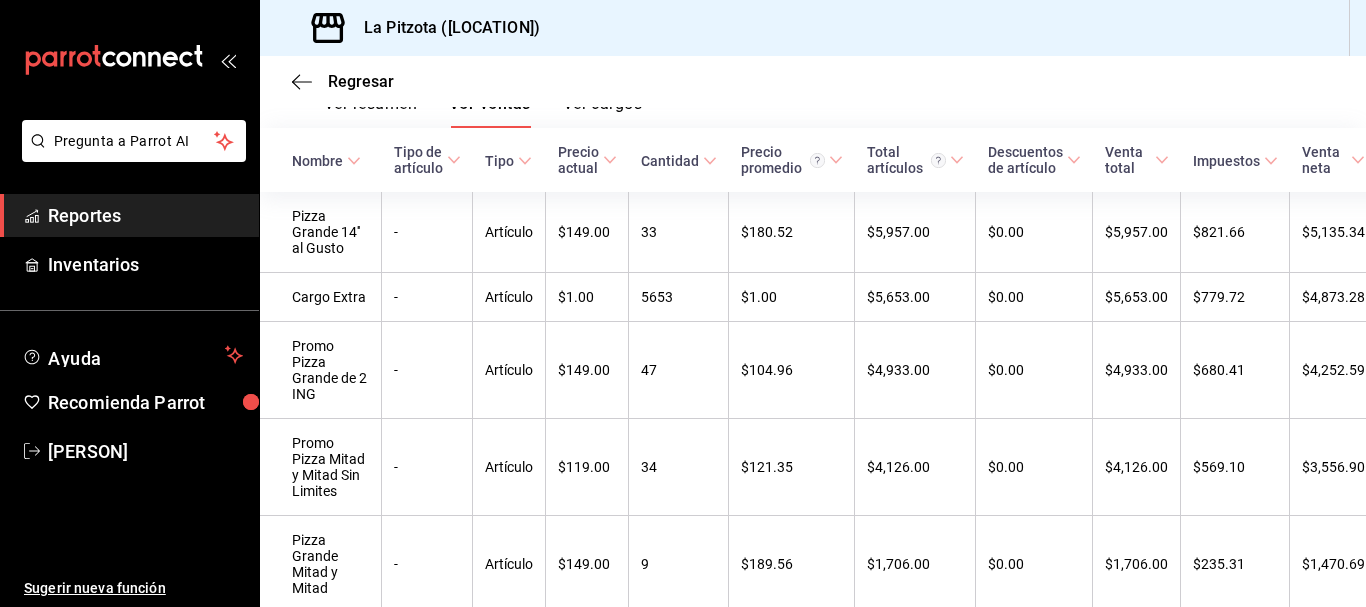 scroll, scrollTop: 340, scrollLeft: 0, axis: vertical 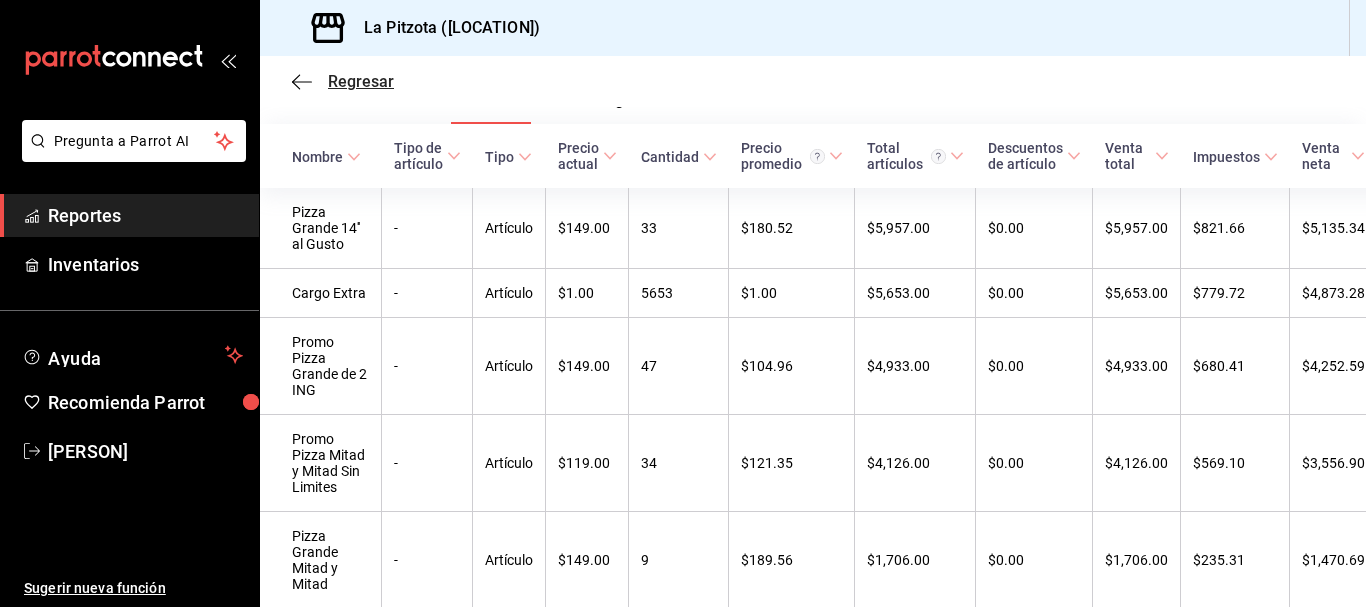 click on "Regresar" at bounding box center [361, 81] 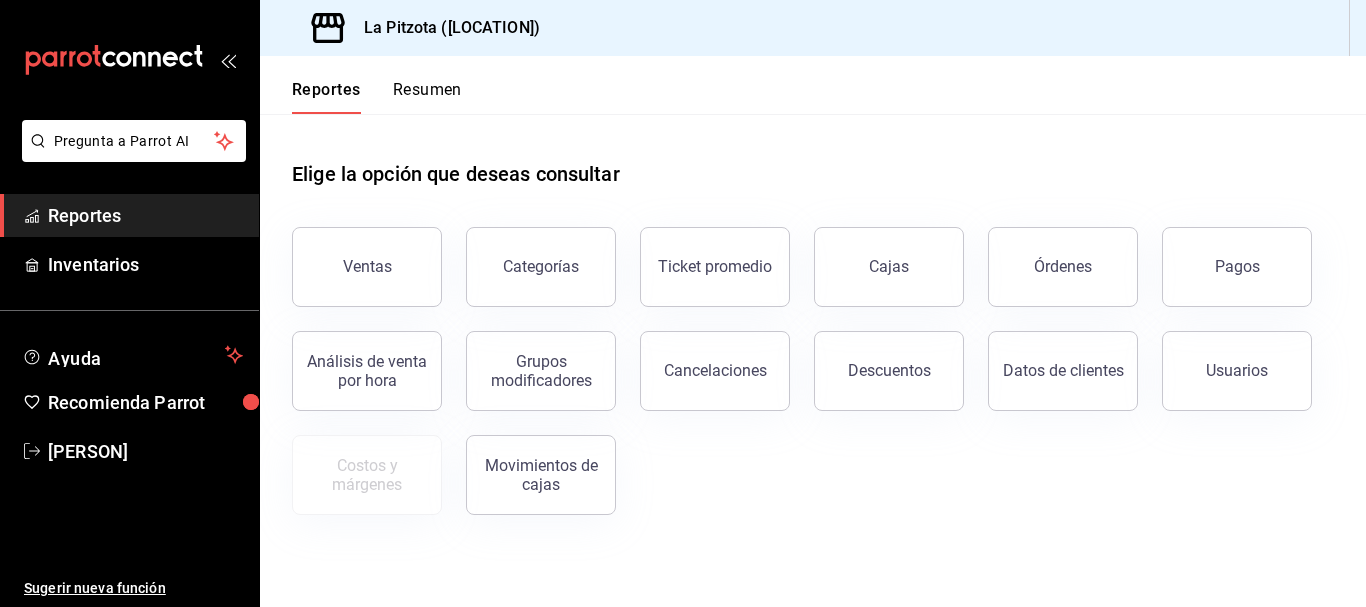 click on "Reportes Resumen" at bounding box center (361, 85) 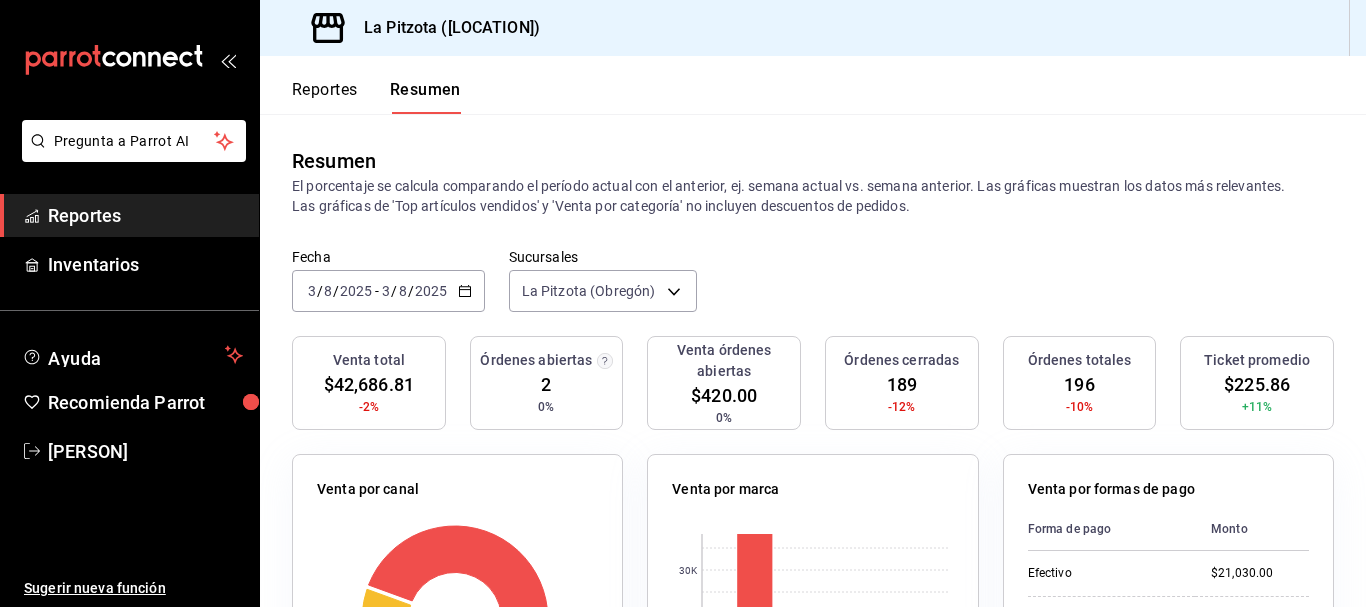 click on "3" at bounding box center [312, 291] 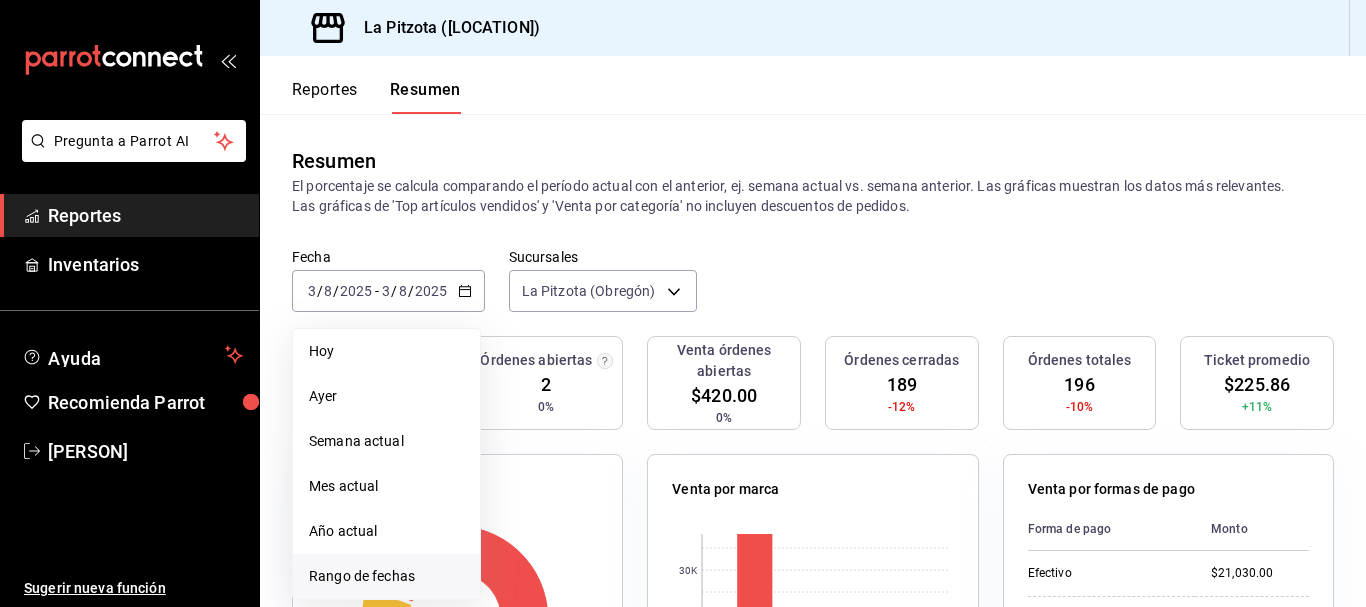 click on "Rango de fechas" at bounding box center (386, 576) 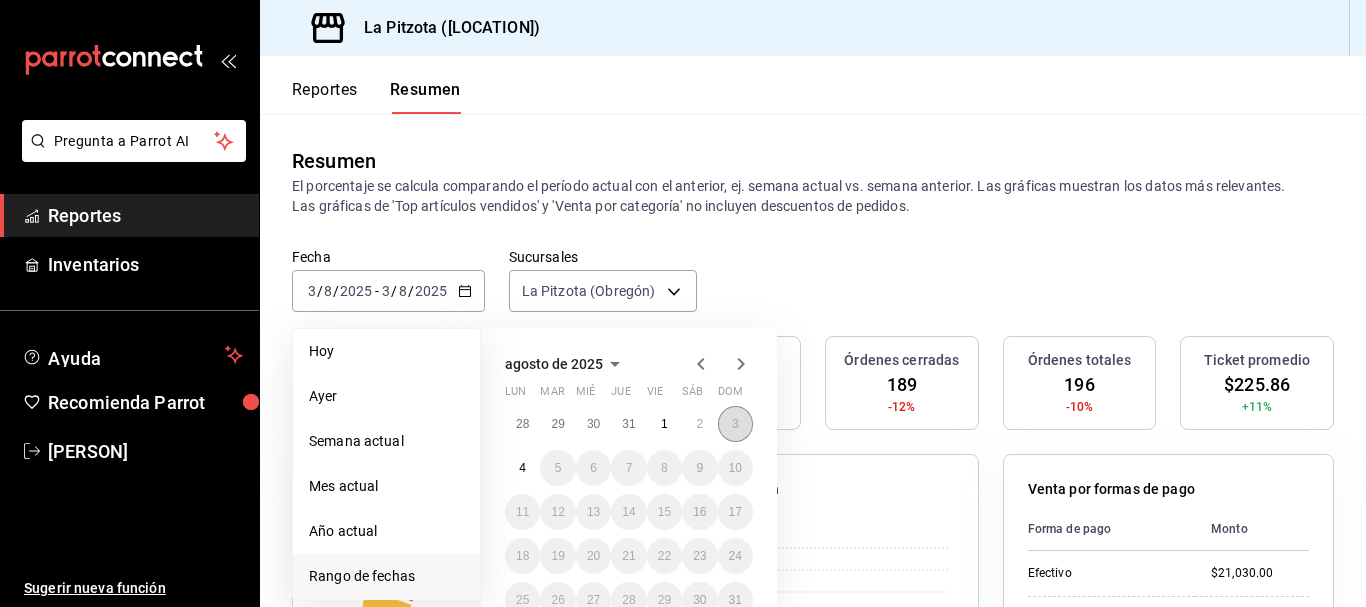 click on "3" at bounding box center (735, 424) 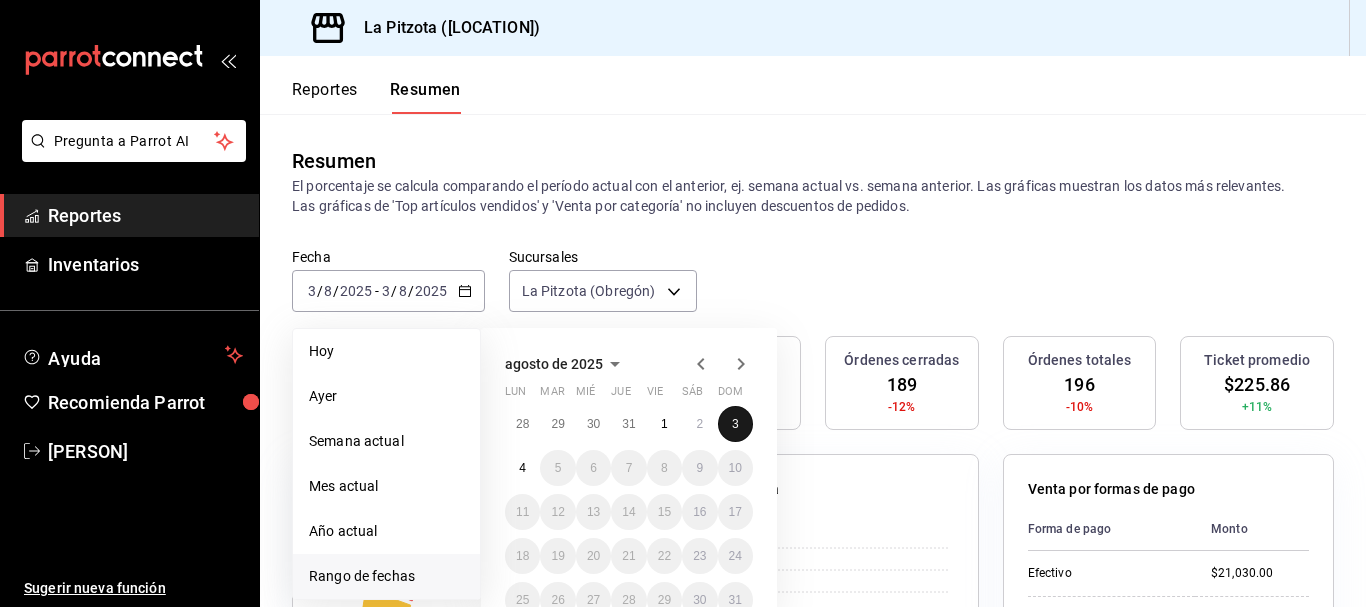 click on "3" at bounding box center (735, 424) 